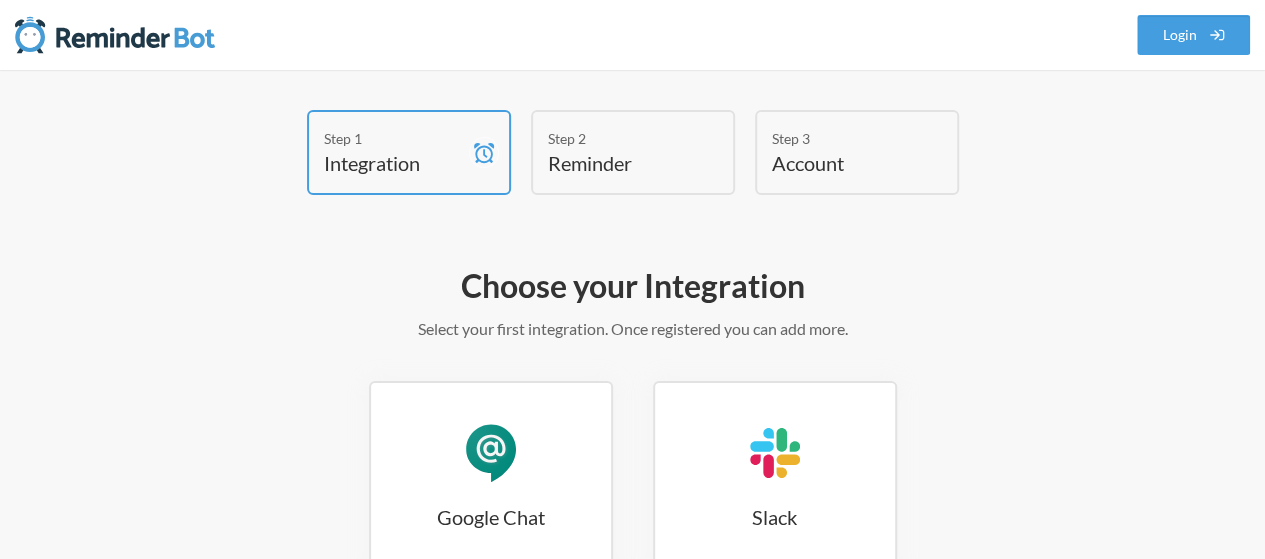 scroll, scrollTop: 100, scrollLeft: 0, axis: vertical 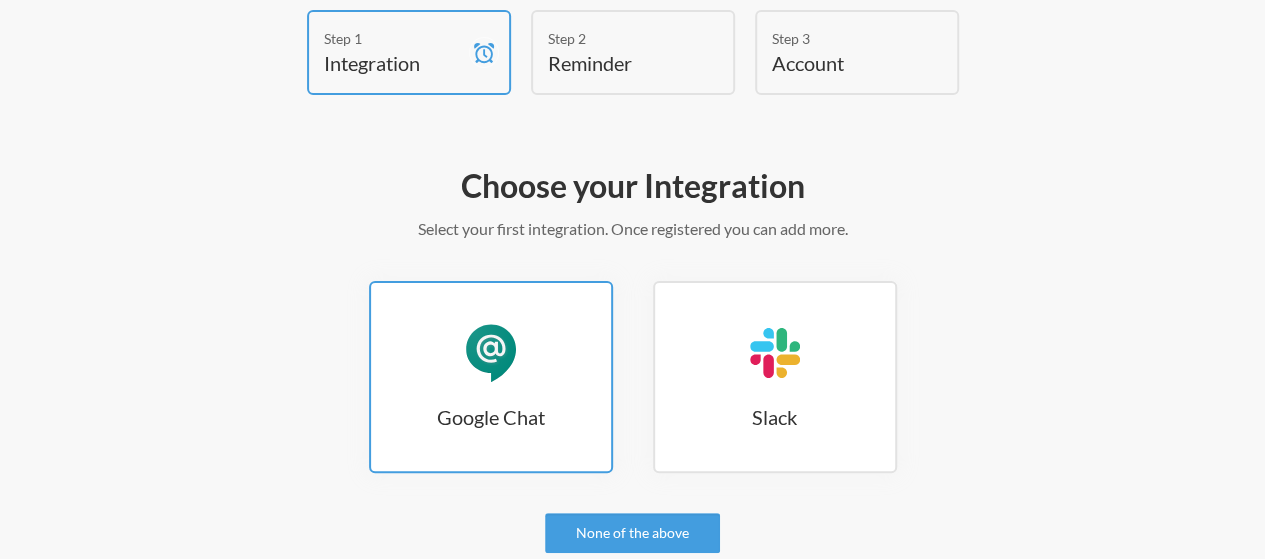 click on "Google Chat" at bounding box center (491, 353) 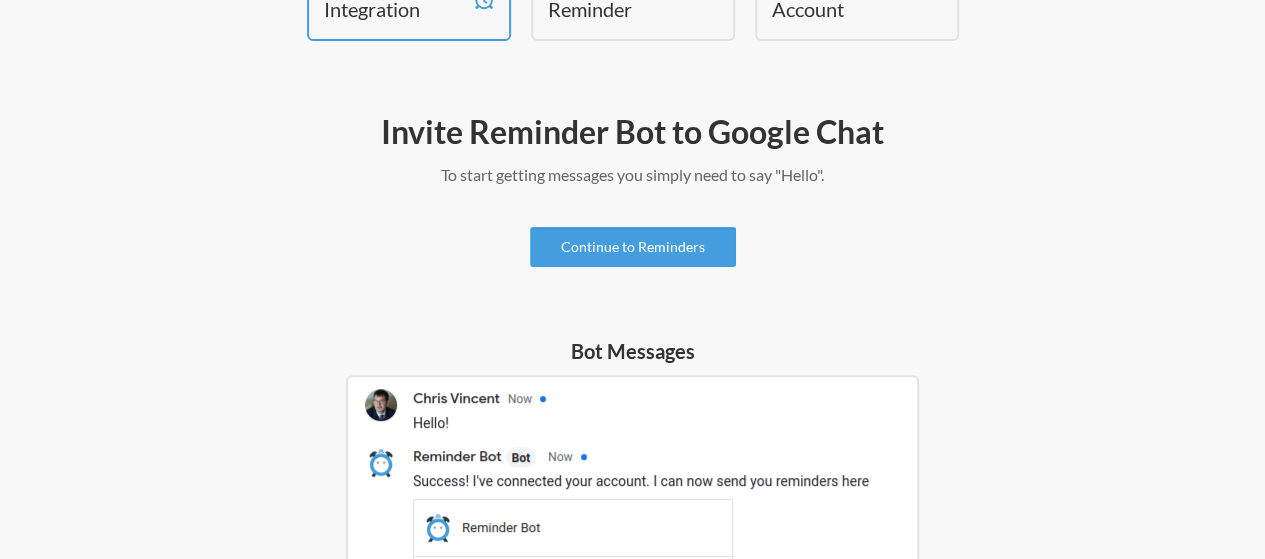 scroll, scrollTop: 54, scrollLeft: 0, axis: vertical 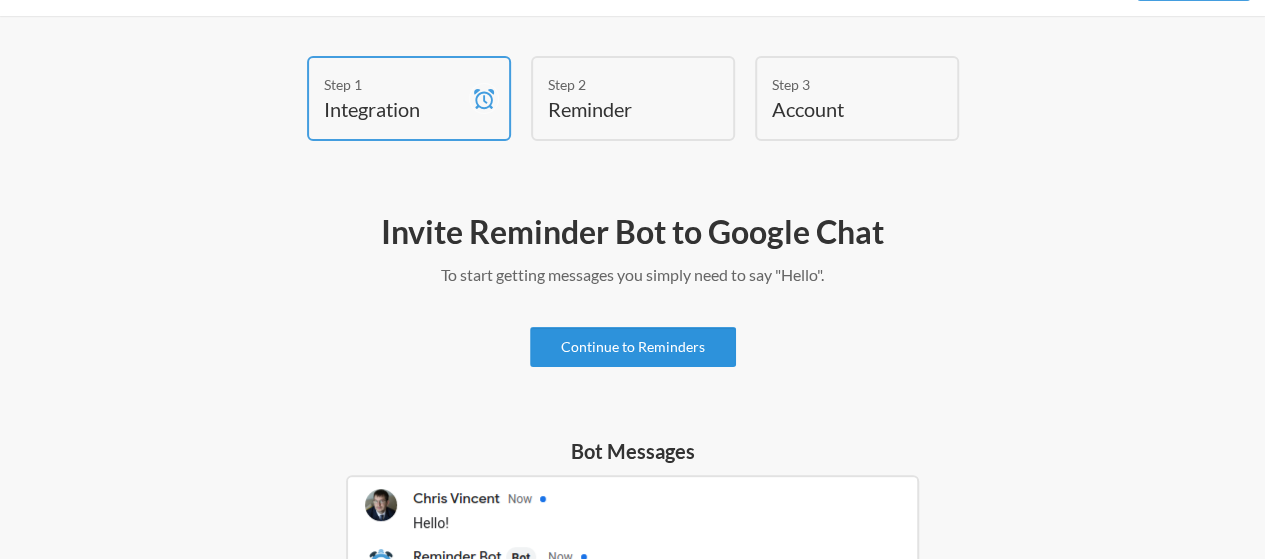 click on "Continue to Reminders" at bounding box center (633, 347) 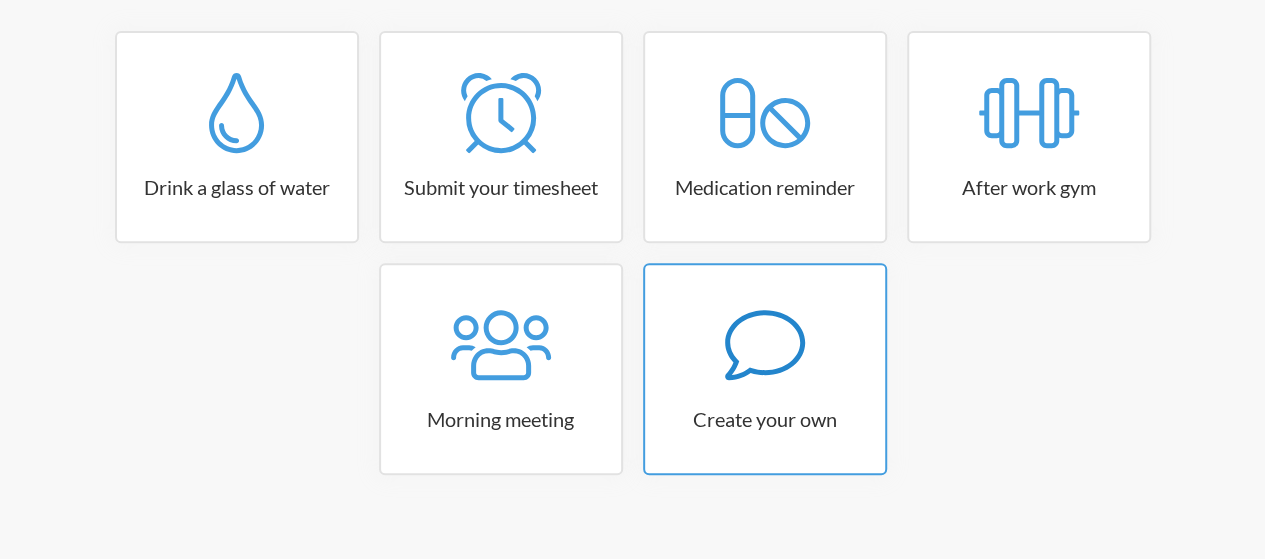 scroll, scrollTop: 375, scrollLeft: 0, axis: vertical 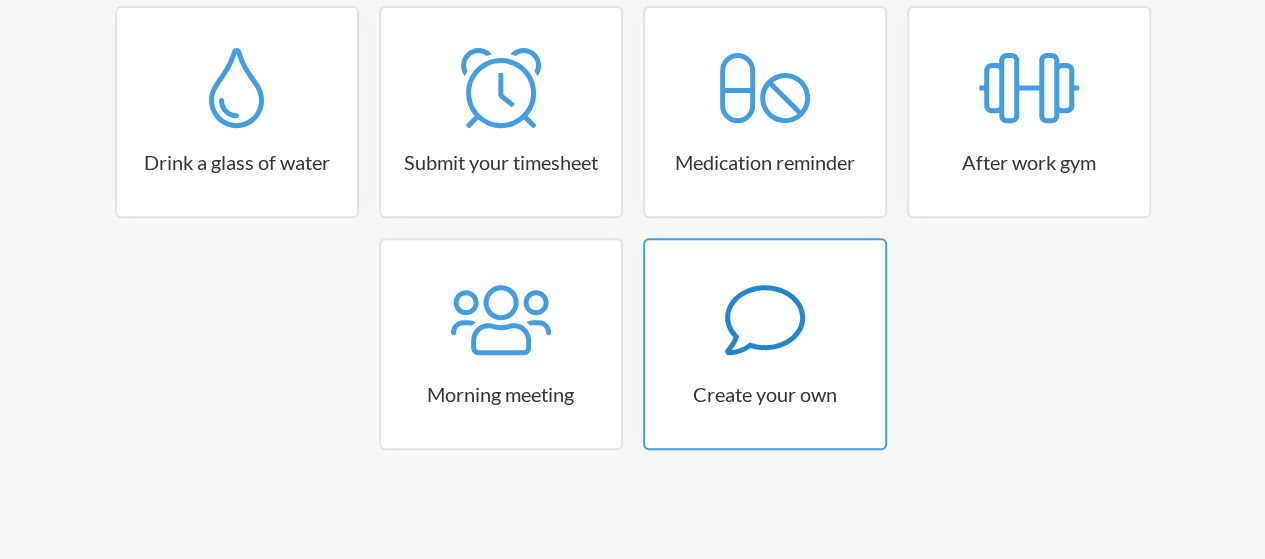 click 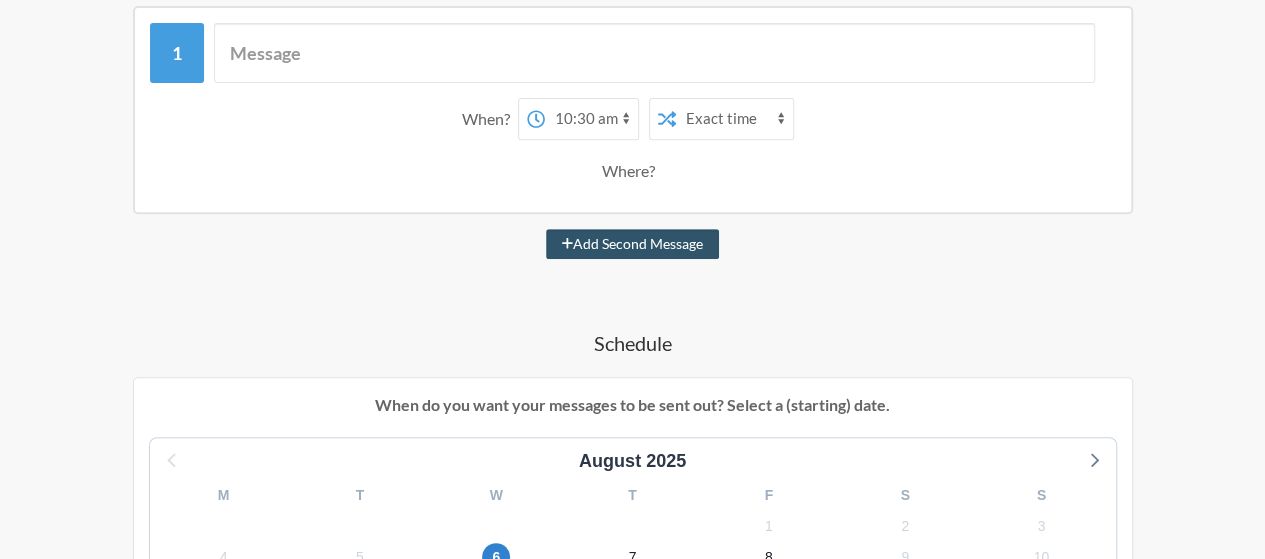 click on "12:00 am 12:15 am 12:30 am 12:45 am 1:00 am 1:15 am 1:30 am 1:45 am 2:00 am 2:15 am 2:30 am 2:45 am 3:00 am 3:15 am 3:30 am 3:45 am 4:00 am 4:15 am 4:30 am 4:45 am 5:00 am 5:15 am 5:30 am 5:45 am 6:00 am 6:15 am 6:30 am 6:45 am 7:00 am 7:15 am 7:30 am 7:45 am 8:00 am 8:15 am 8:30 am 8:45 am 9:00 am 9:15 am 9:30 am 9:45 am 10:00 am 10:15 am 10:30 am 10:45 am 11:00 am 11:15 am 11:30 am 11:45 am 12:00 pm 12:15 pm 12:30 pm 12:45 pm 1:00 pm 1:15 pm 1:30 pm 1:45 pm 2:00 pm 2:15 pm 2:30 pm 2:45 pm 3:00 pm 3:15 pm 3:30 pm 3:45 pm 4:00 pm 4:15 pm 4:30 pm 4:45 pm 5:00 pm 5:15 pm 5:30 pm 5:45 pm 6:00 pm 6:15 pm 6:30 pm 6:45 pm 7:00 pm 7:15 pm 7:30 pm 7:45 pm 8:00 pm 8:15 pm 8:30 pm 8:45 pm 9:00 pm 9:15 pm 9:30 pm 9:45 pm 10:00 pm 10:15 pm 10:30 pm 10:45 pm 11:00 pm 11:15 pm 11:30 pm 11:45 pm" at bounding box center [591, 119] 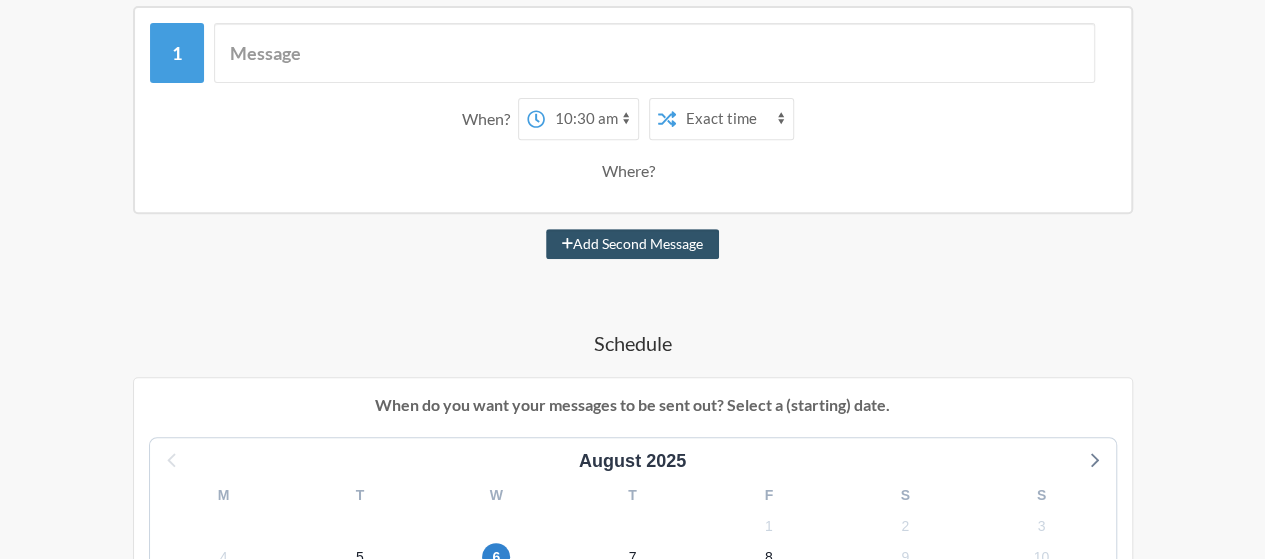 click on "Exact time Random time" at bounding box center (734, 119) 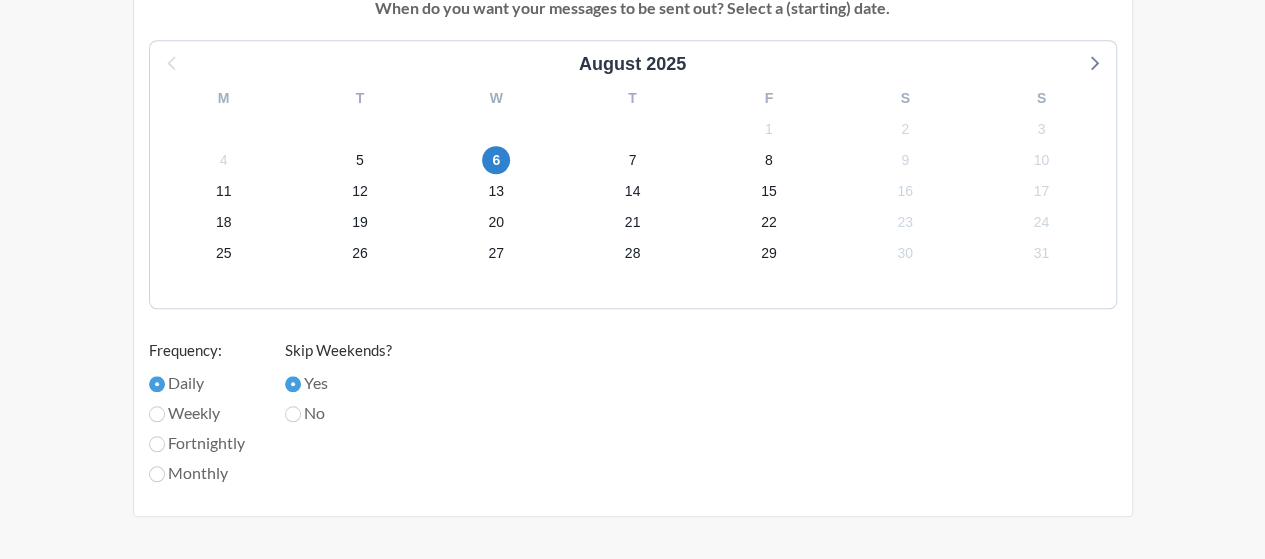 scroll, scrollTop: 775, scrollLeft: 0, axis: vertical 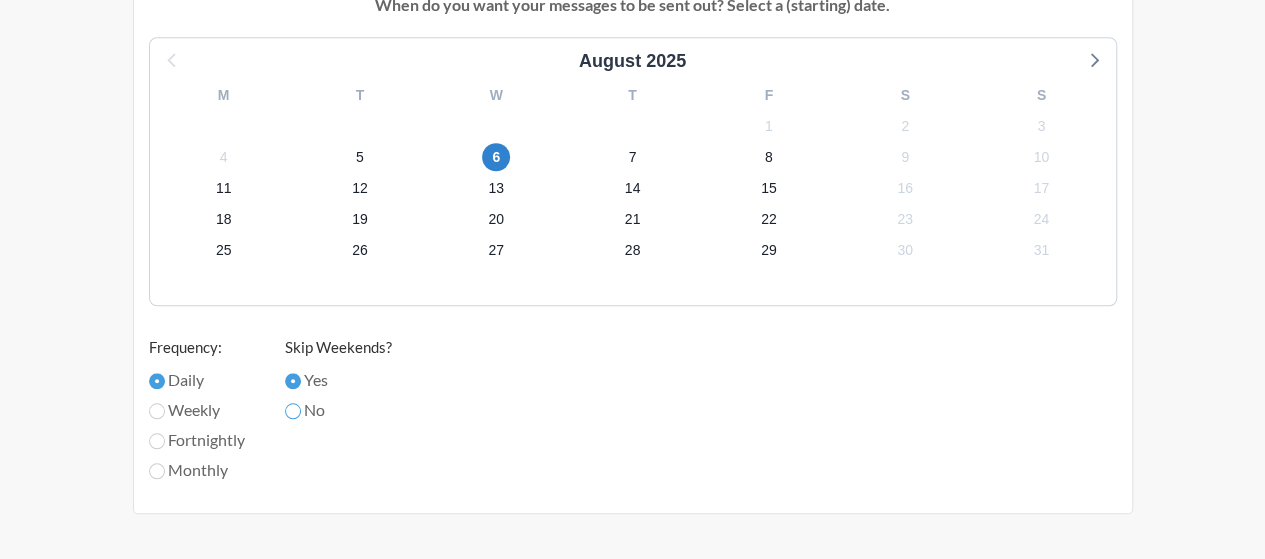 click on "No" at bounding box center [293, 411] 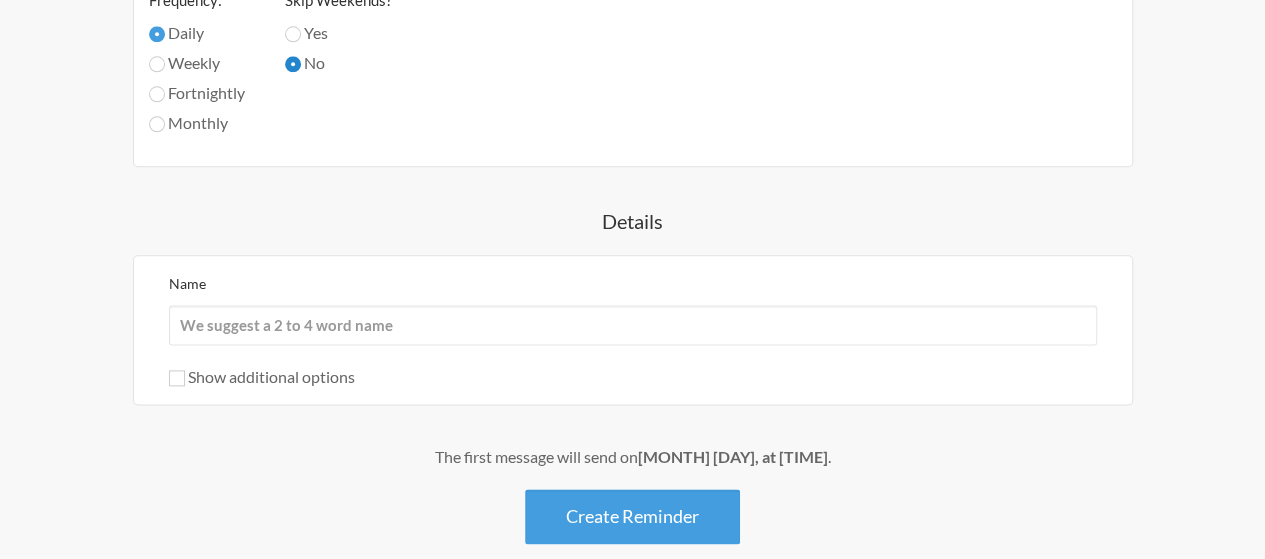 scroll, scrollTop: 1123, scrollLeft: 0, axis: vertical 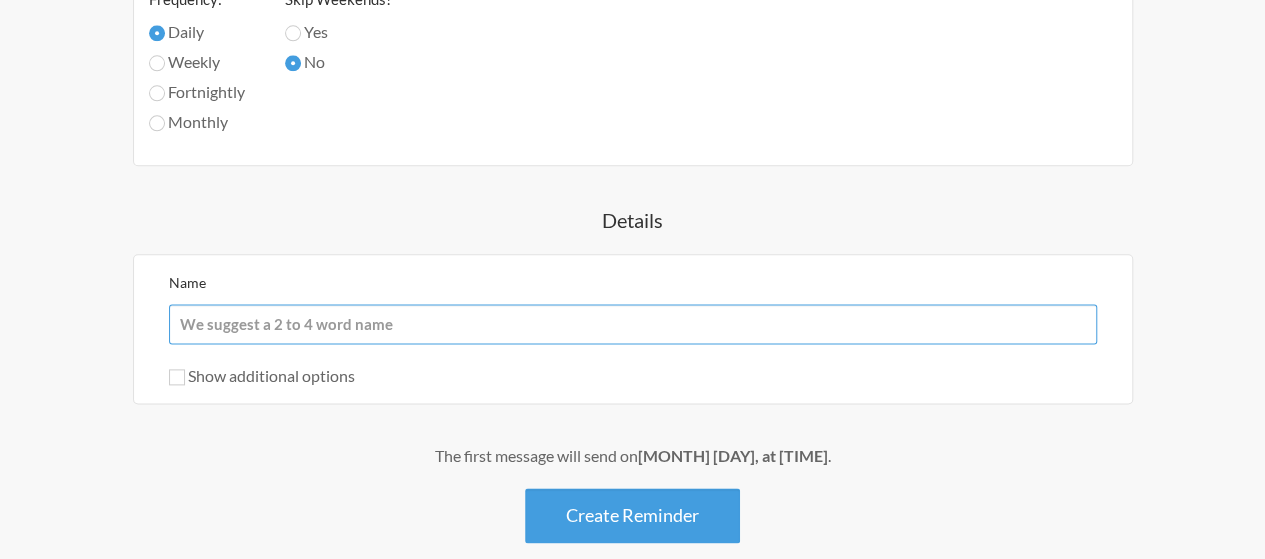 click on "Name" at bounding box center (633, 324) 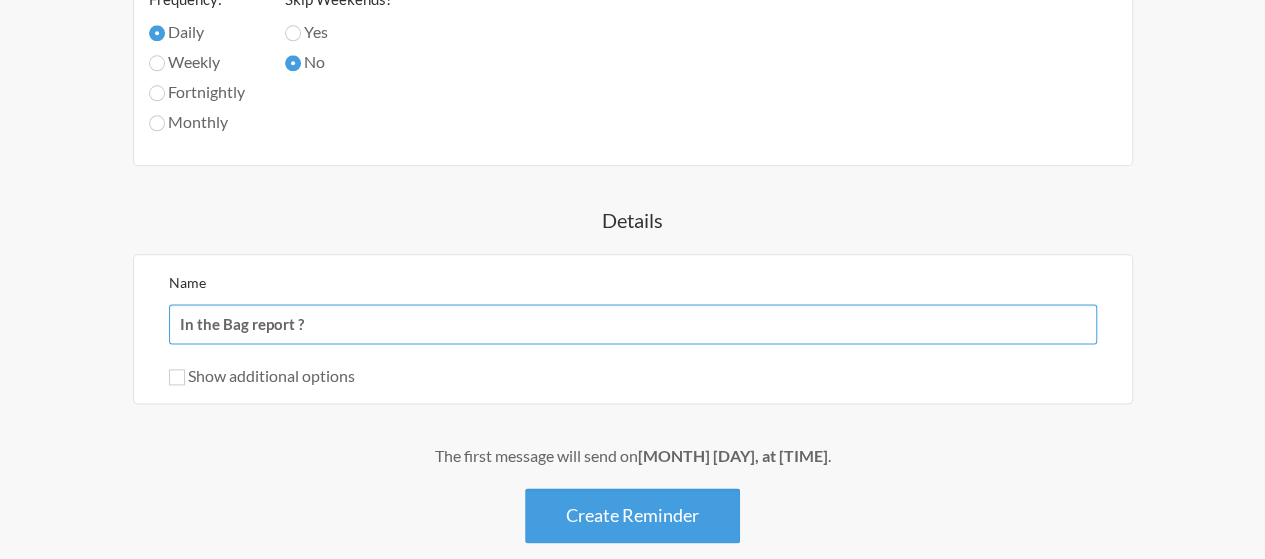 click on "In the Bag report ?" at bounding box center [633, 324] 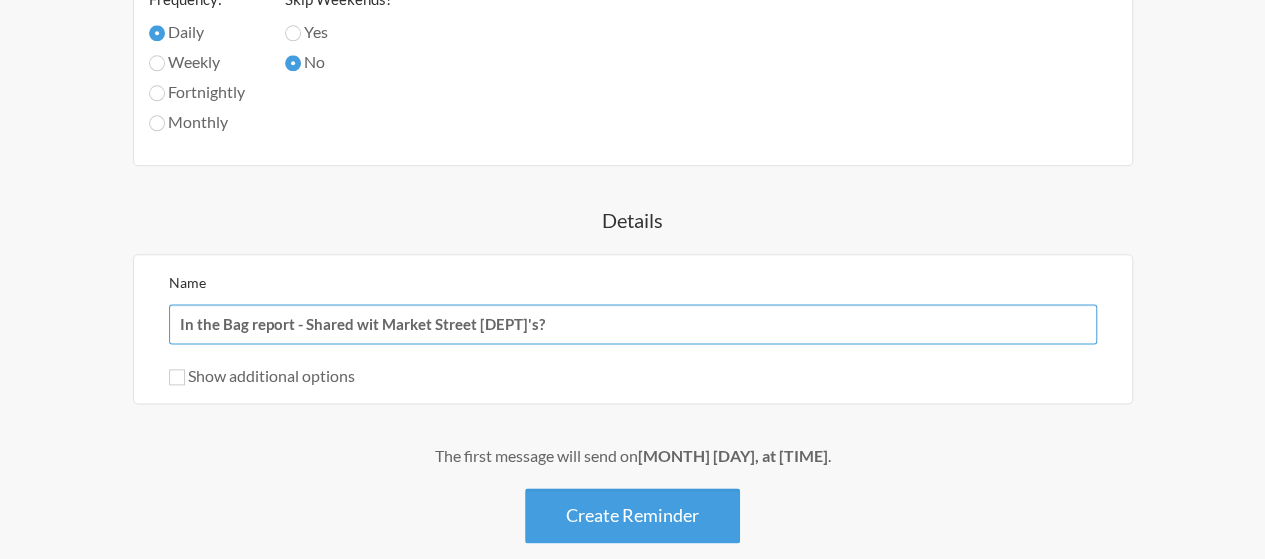 click on "In the Bag report - Shared wit Market Street [DEPT]'s?" at bounding box center (633, 324) 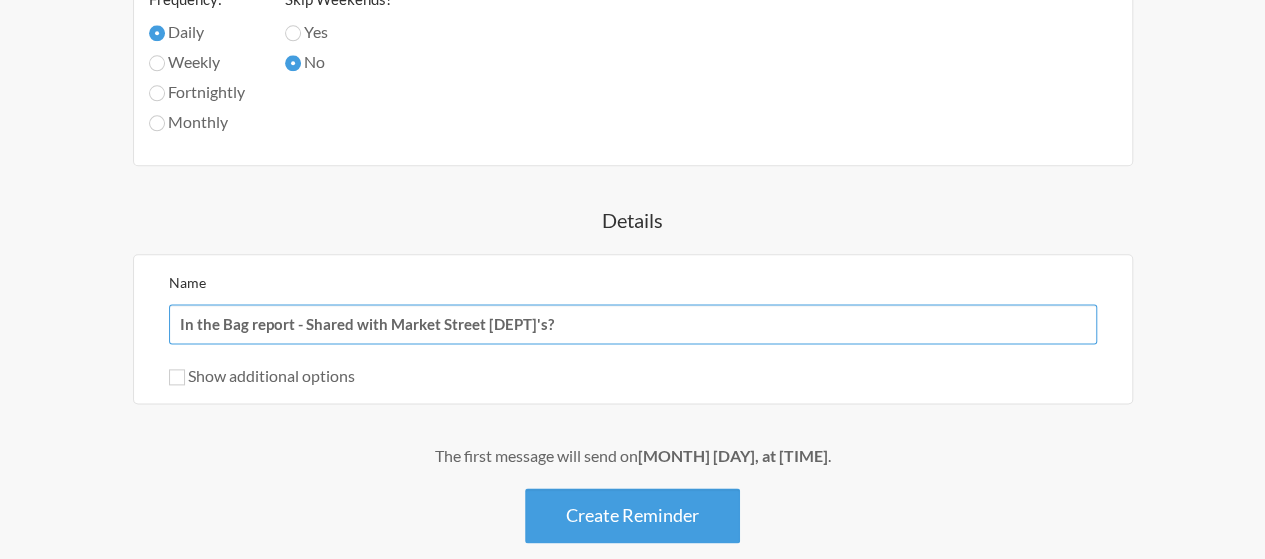 type on "In the Bag report - Shared with Market Street [DEPT]'s?" 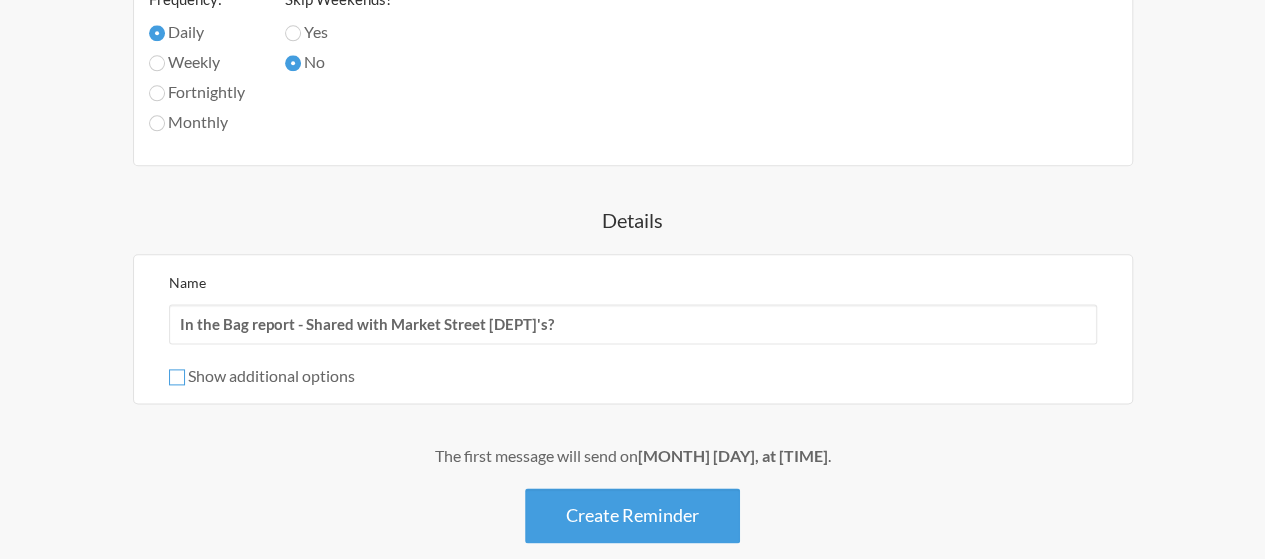 click on "Show additional options" at bounding box center [177, 377] 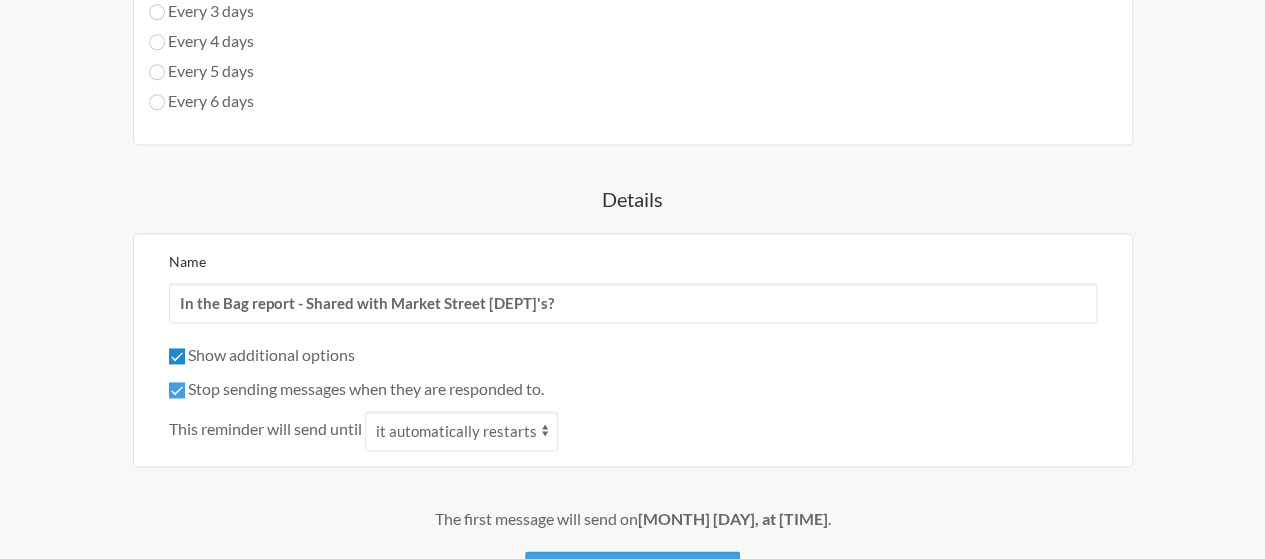 scroll, scrollTop: 1323, scrollLeft: 0, axis: vertical 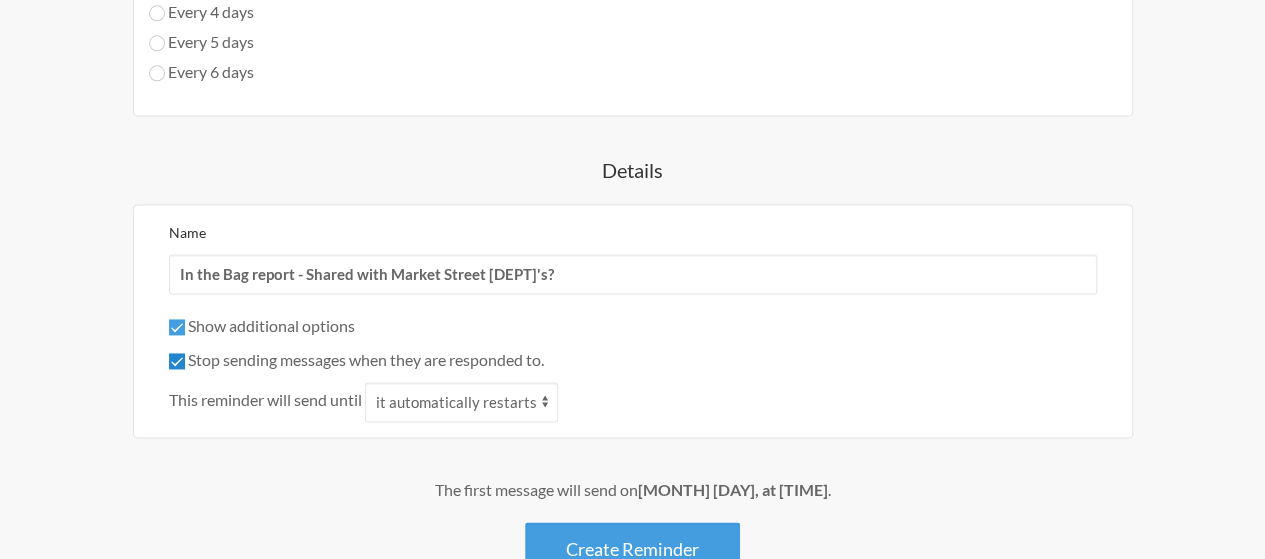 click on "Stop sending messages when they are responded to." at bounding box center (177, 361) 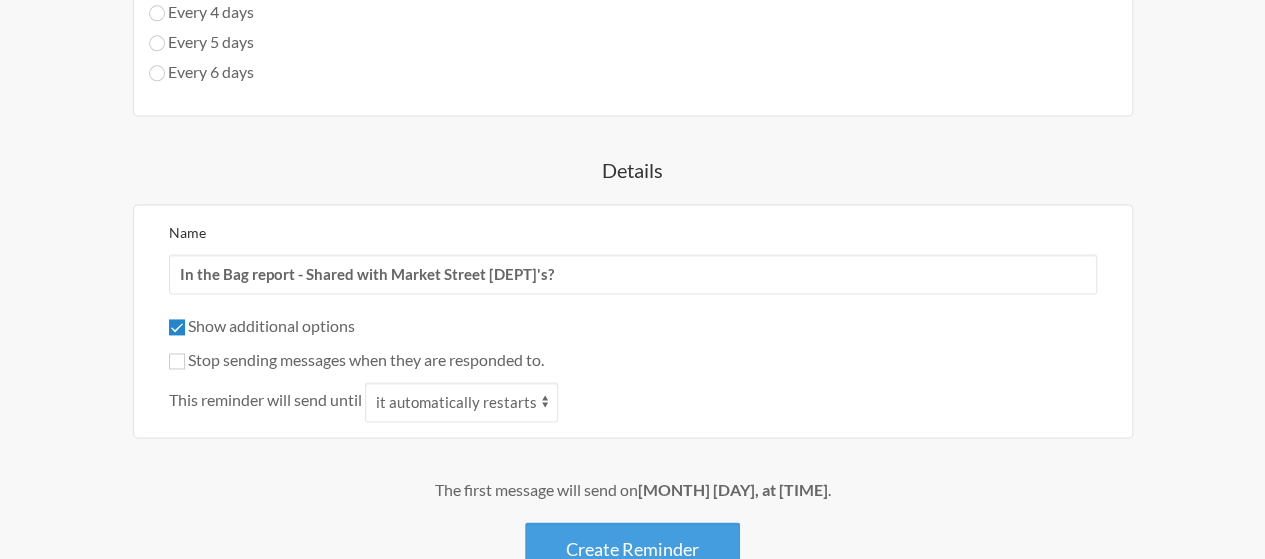 click on "Show additional options" at bounding box center (177, 327) 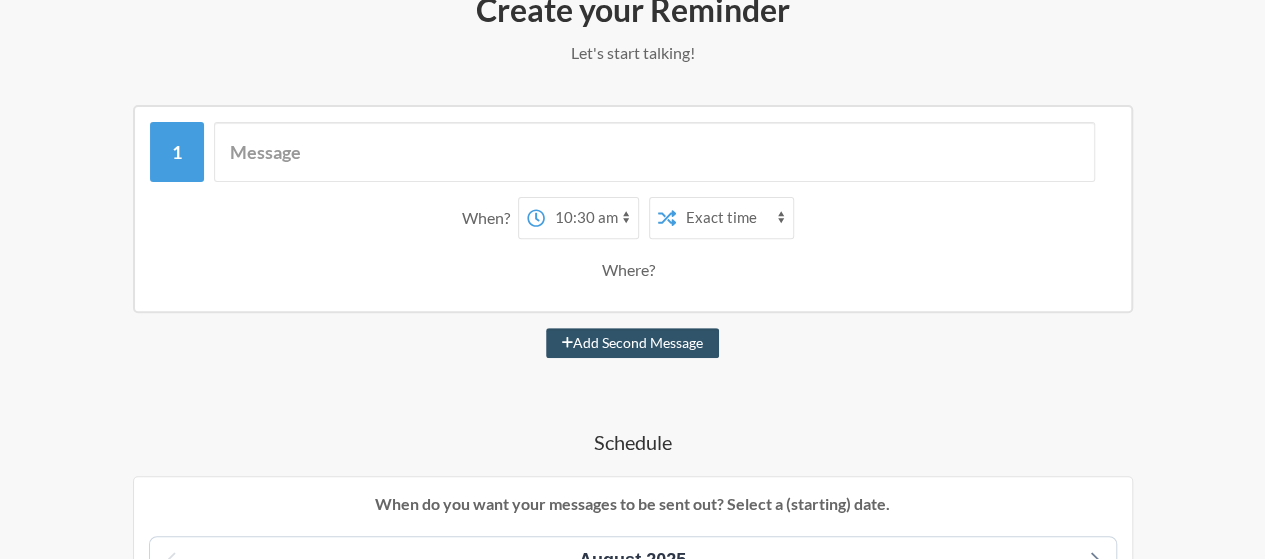 scroll, scrollTop: 223, scrollLeft: 0, axis: vertical 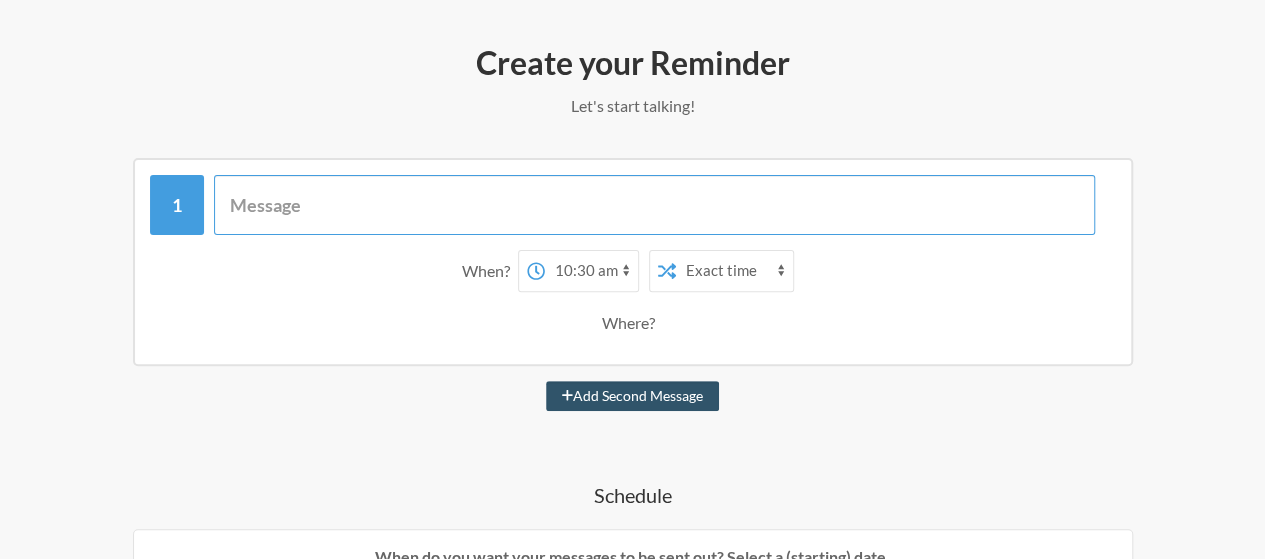 click at bounding box center (654, 205) 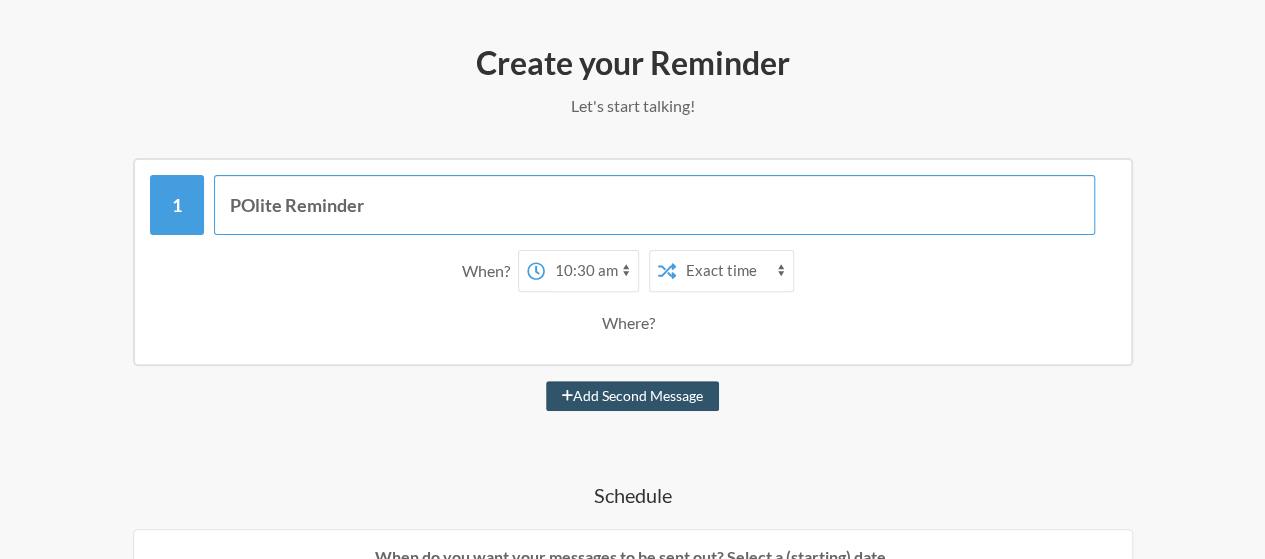 click on "POlite Reminder" at bounding box center (654, 205) 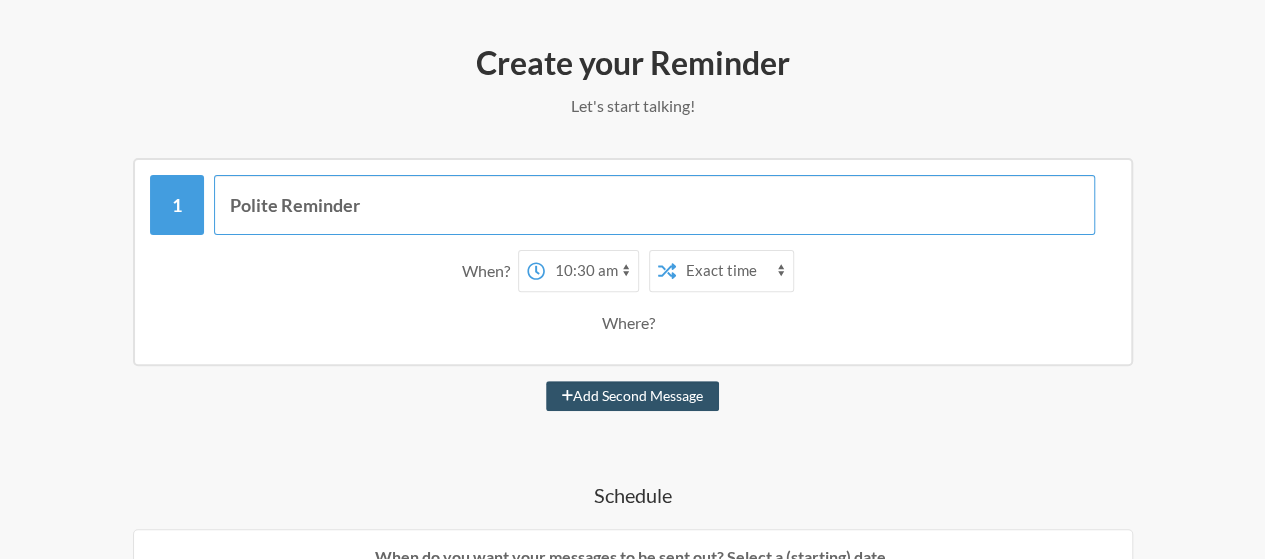 click on "Polite Reminder" at bounding box center [654, 205] 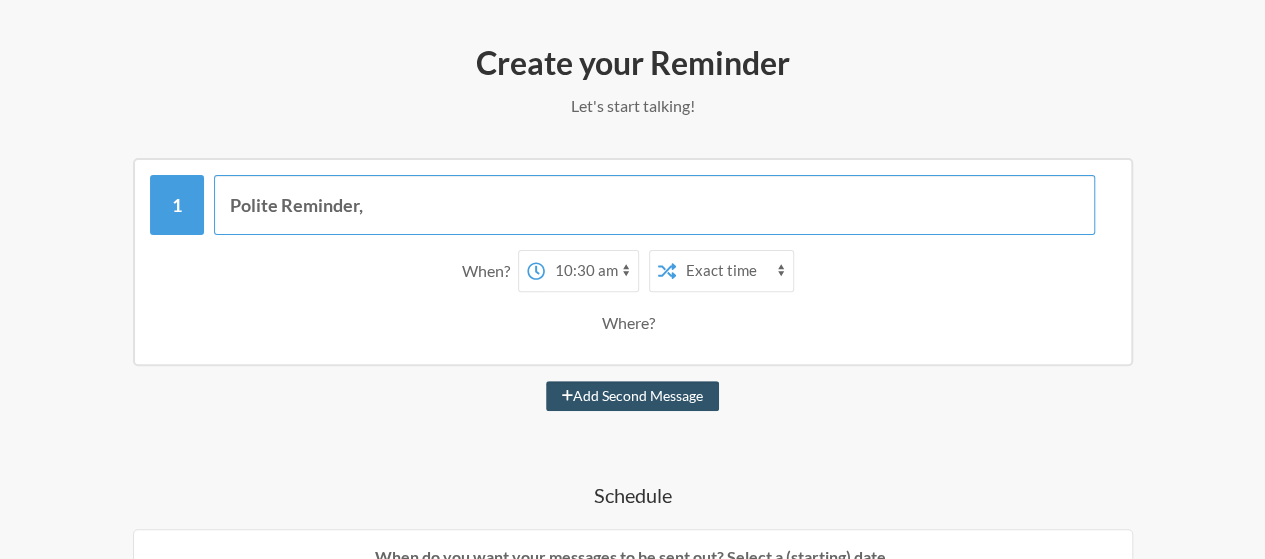 type on "Polite Reminder," 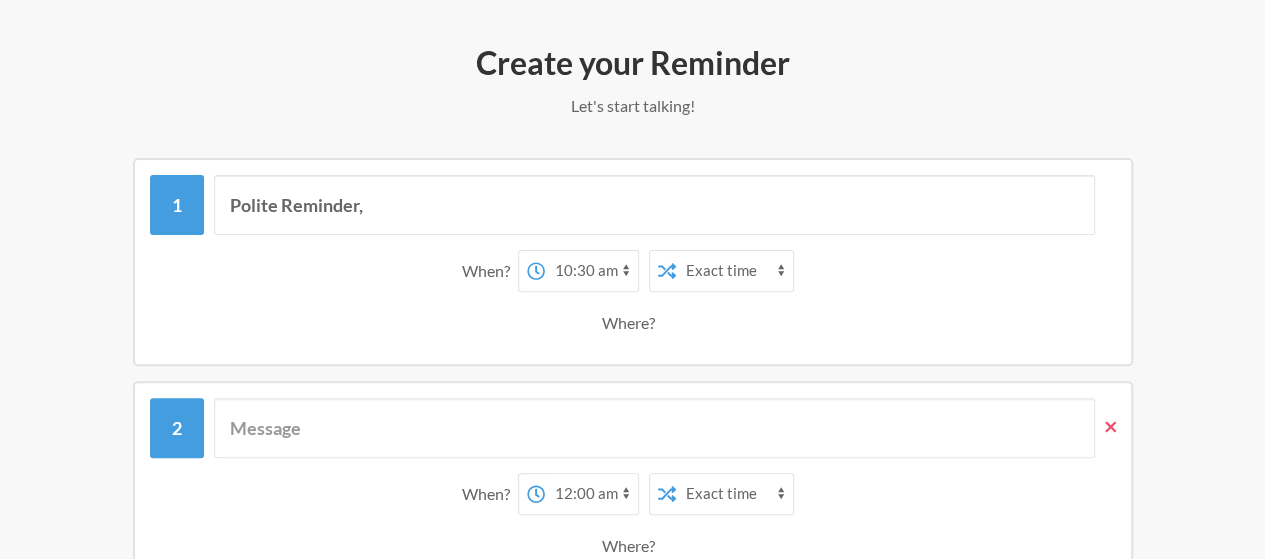 click 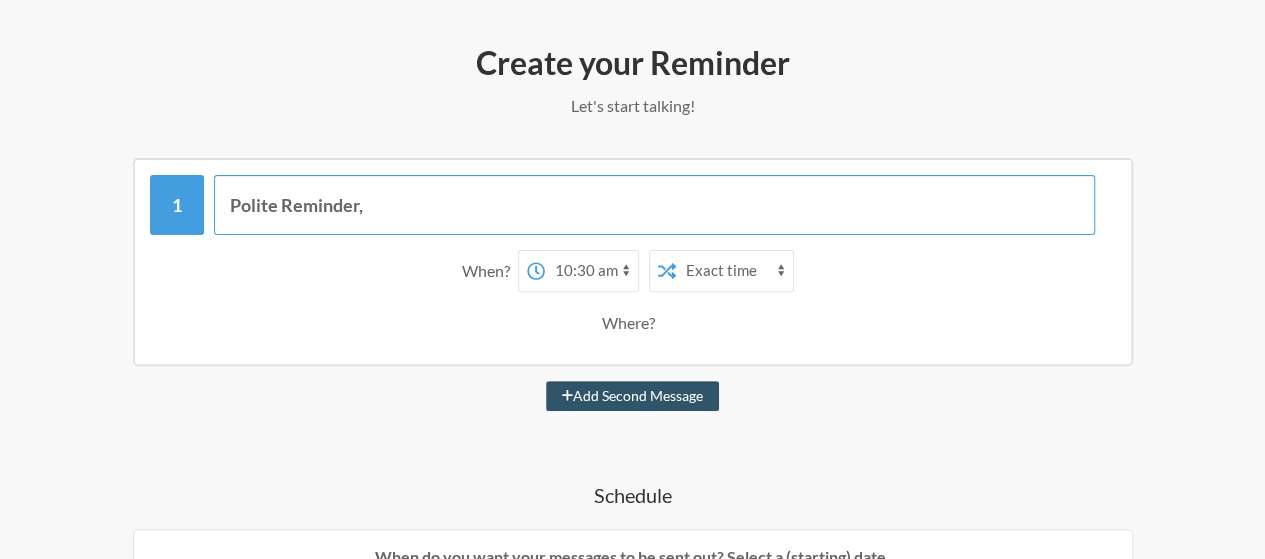 click on "Polite Reminder," at bounding box center [654, 205] 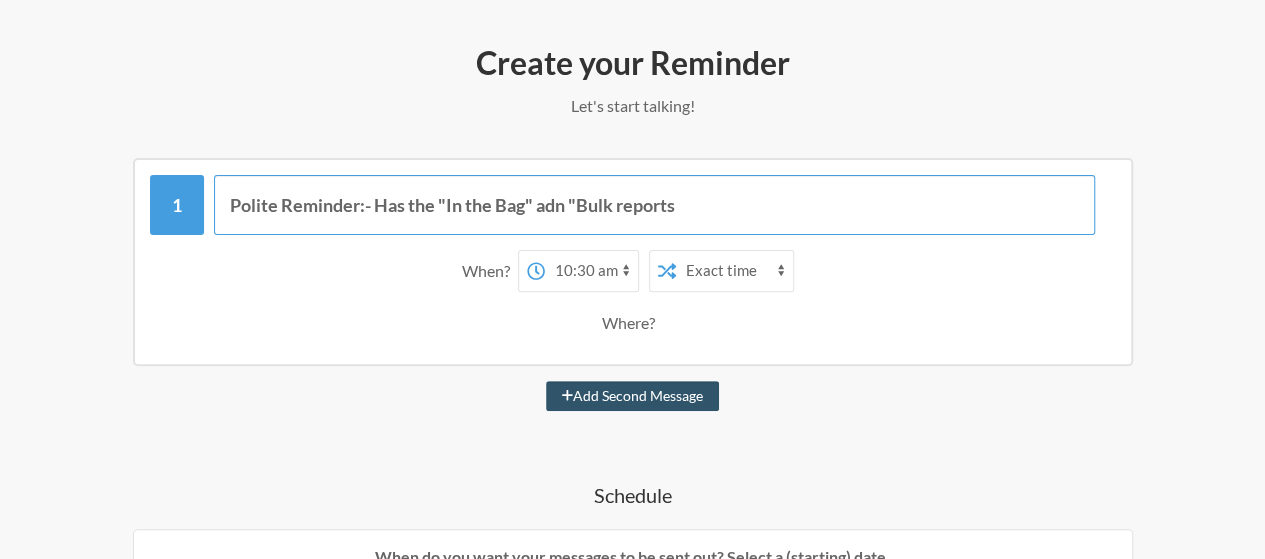 click on "Polite Reminder:- Has the "In the Bag" adn "Bulk reports" at bounding box center [654, 205] 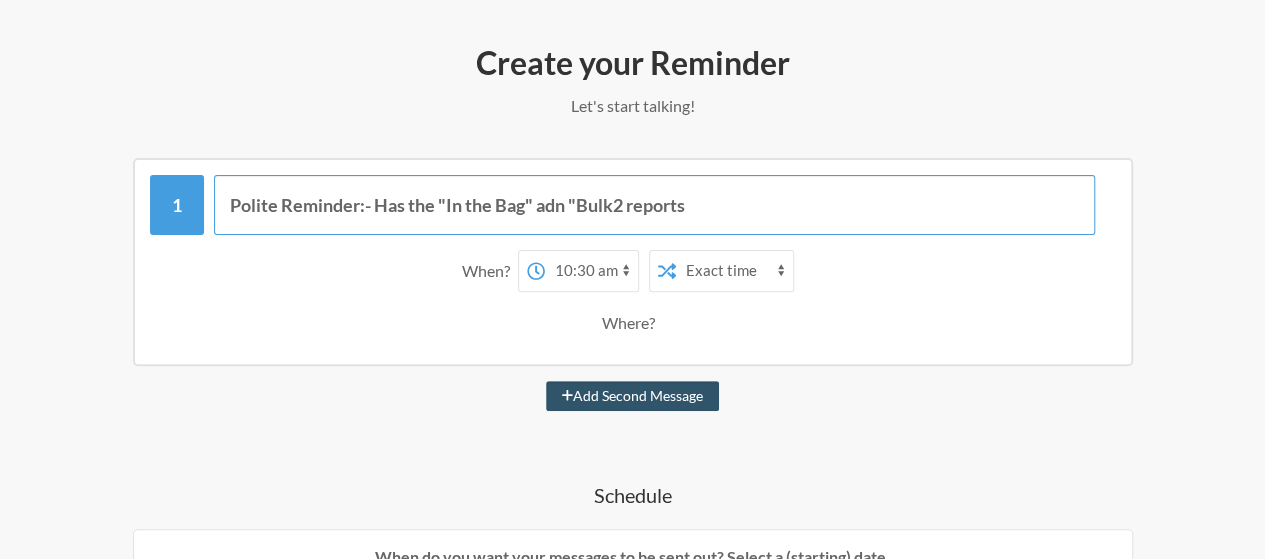 click on "Polite Reminder:- Has the "In the Bag" adn "Bulk2 reports" at bounding box center (654, 205) 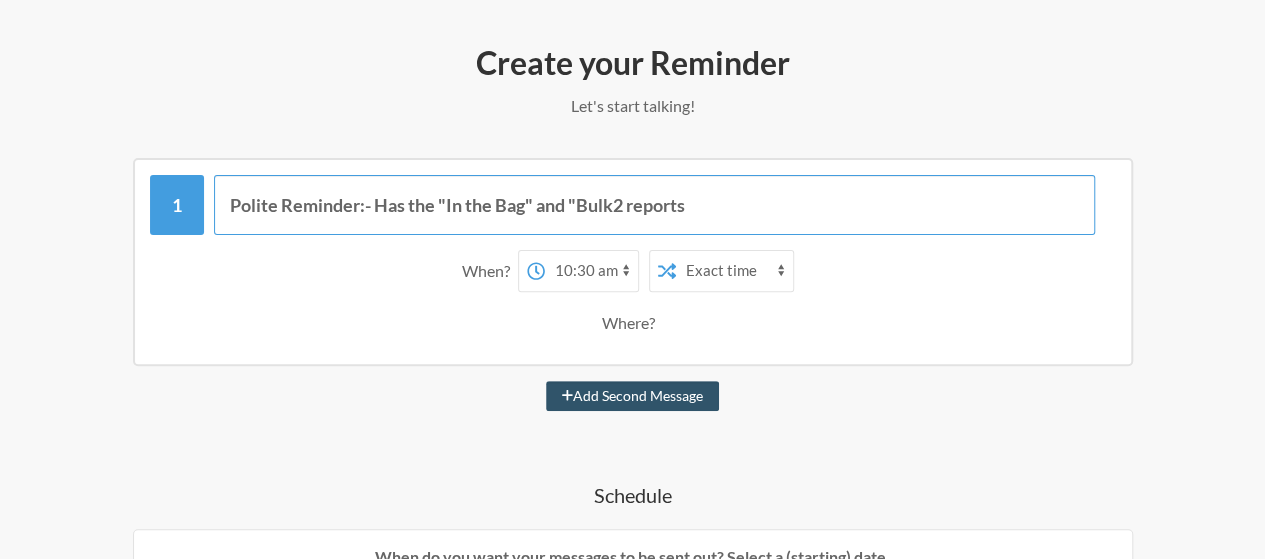 click on "Polite Reminder:- Has the "In the Bag" and "Bulk2 reports" at bounding box center (654, 205) 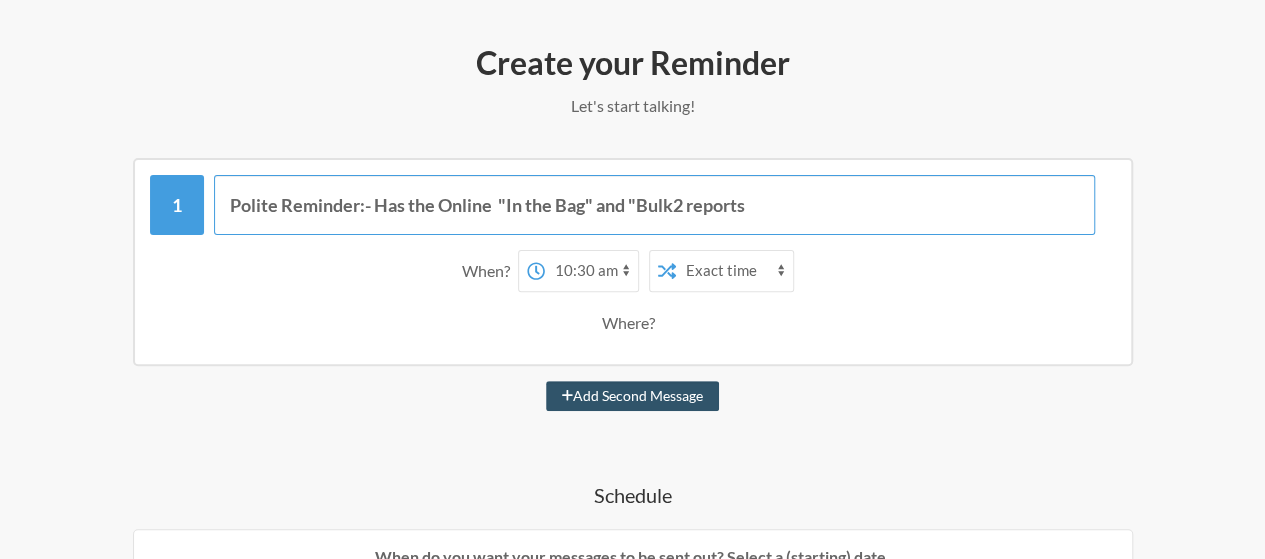 click on "Polite Reminder:- Has the Online  "In the Bag" and "Bulk2 reports" at bounding box center (654, 205) 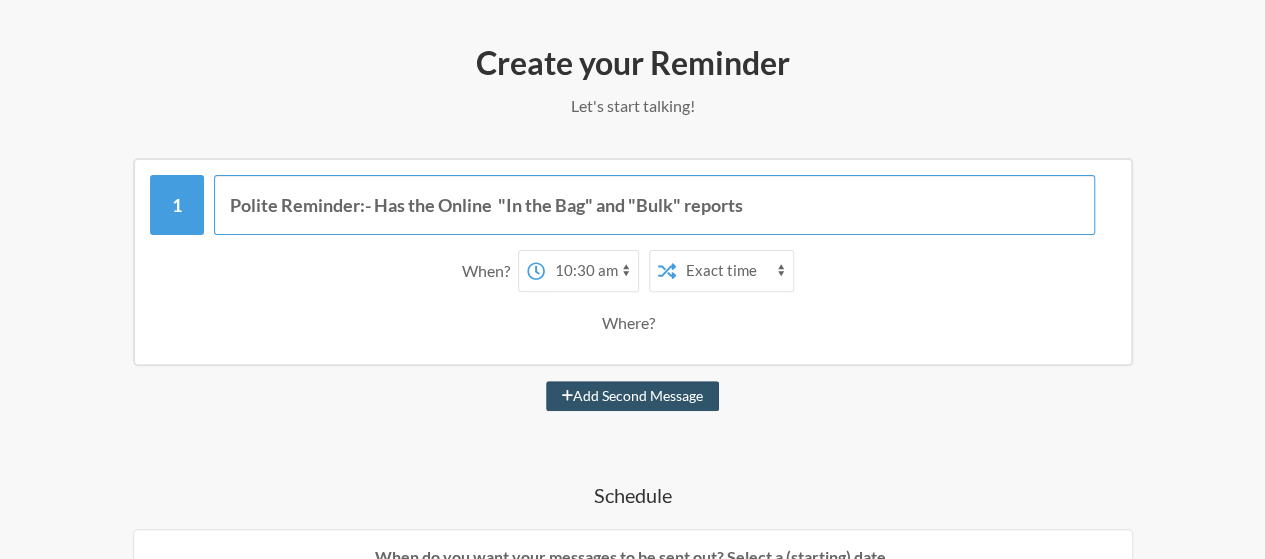 click on "Polite Reminder:- Has the Online  "In the Bag" and "Bulk" reports" at bounding box center [654, 205] 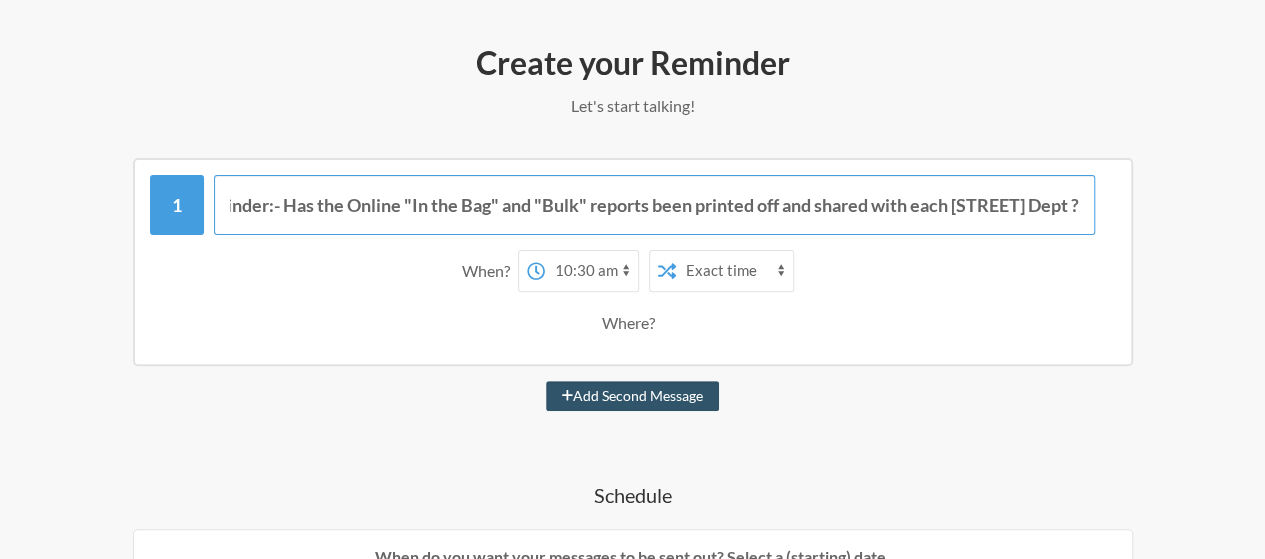 scroll, scrollTop: 0, scrollLeft: 144, axis: horizontal 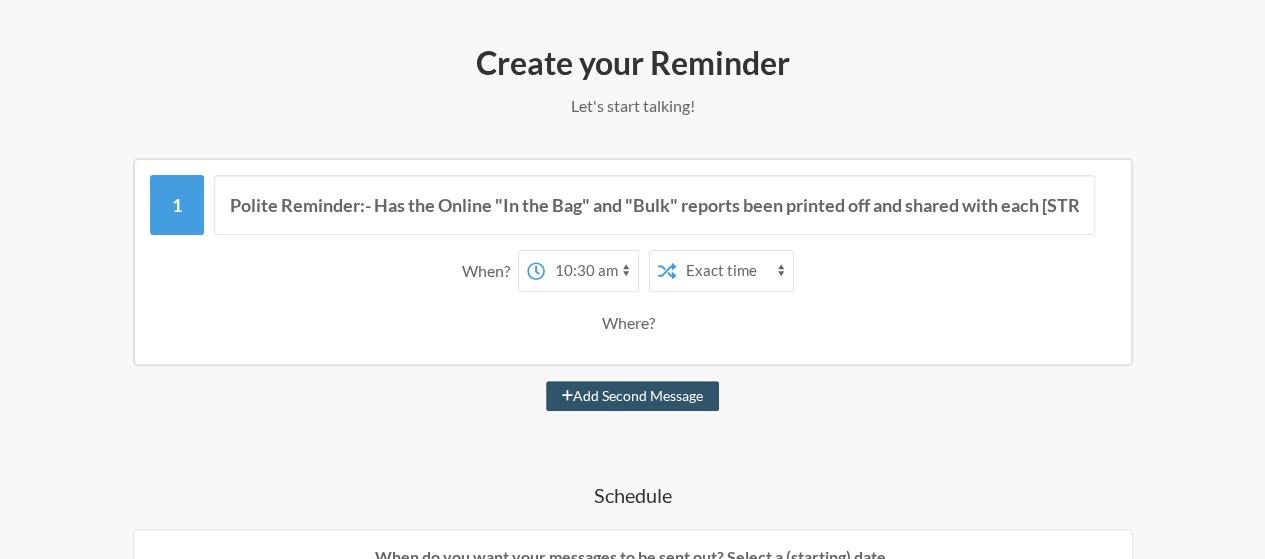 click on "12:00 am 12:15 am 12:30 am 12:45 am 1:00 am 1:15 am 1:30 am 1:45 am 2:00 am 2:15 am 2:30 am 2:45 am 3:00 am 3:15 am 3:30 am 3:45 am 4:00 am 4:15 am 4:30 am 4:45 am 5:00 am 5:15 am 5:30 am 5:45 am 6:00 am 6:15 am 6:30 am 6:45 am 7:00 am 7:15 am 7:30 am 7:45 am 8:00 am 8:15 am 8:30 am 8:45 am 9:00 am 9:15 am 9:30 am 9:45 am 10:00 am 10:15 am 10:30 am 10:45 am 11:00 am 11:15 am 11:30 am 11:45 am 12:00 pm 12:15 pm 12:30 pm 12:45 pm 1:00 pm 1:15 pm 1:30 pm 1:45 pm 2:00 pm 2:15 pm 2:30 pm 2:45 pm 3:00 pm 3:15 pm 3:30 pm 3:45 pm 4:00 pm 4:15 pm 4:30 pm 4:45 pm 5:00 pm 5:15 pm 5:30 pm 5:45 pm 6:00 pm 6:15 pm 6:30 pm 6:45 pm 7:00 pm 7:15 pm 7:30 pm 7:45 pm 8:00 pm 8:15 pm 8:30 pm 8:45 pm 9:00 pm 9:15 pm 9:30 pm 9:45 pm 10:00 pm 10:15 pm 10:30 pm 10:45 pm 11:00 pm 11:15 pm 11:30 pm 11:45 pm" at bounding box center (591, 271) 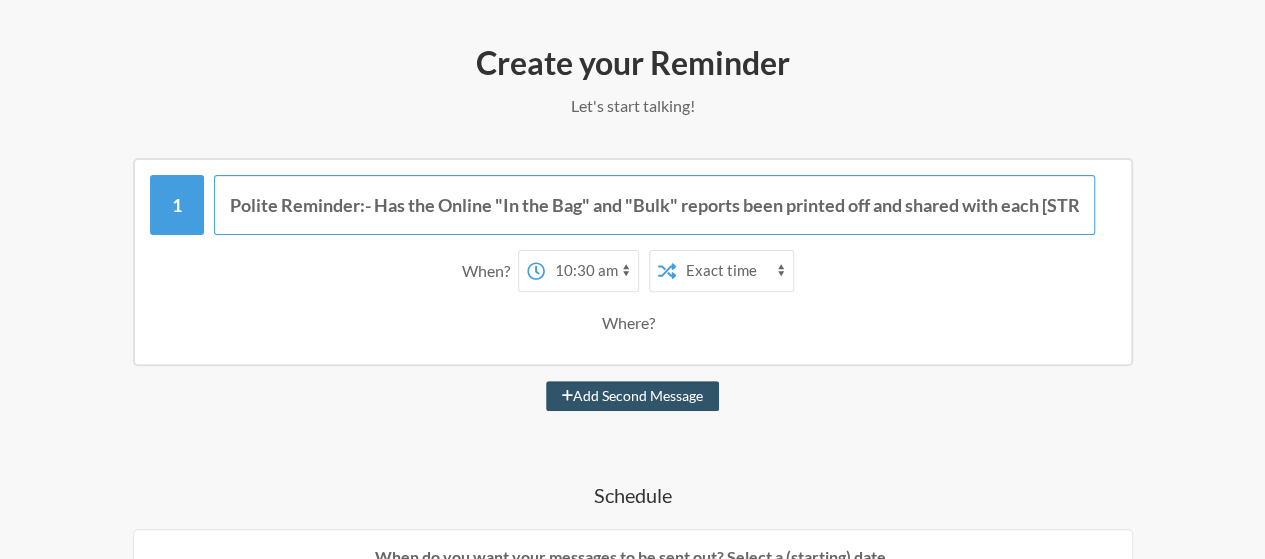 click on "Polite Reminder:- Has the Online "In the Bag" and "Bulk" reports been printed off and shared with each [STREET] Dept ?" at bounding box center (654, 205) 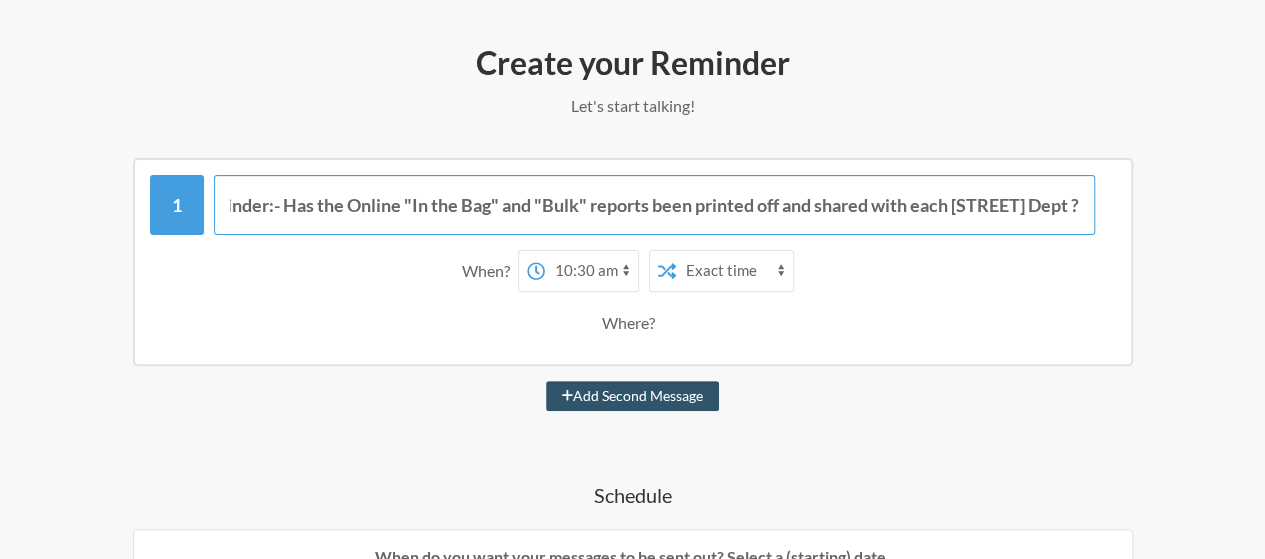 scroll, scrollTop: 0, scrollLeft: 144, axis: horizontal 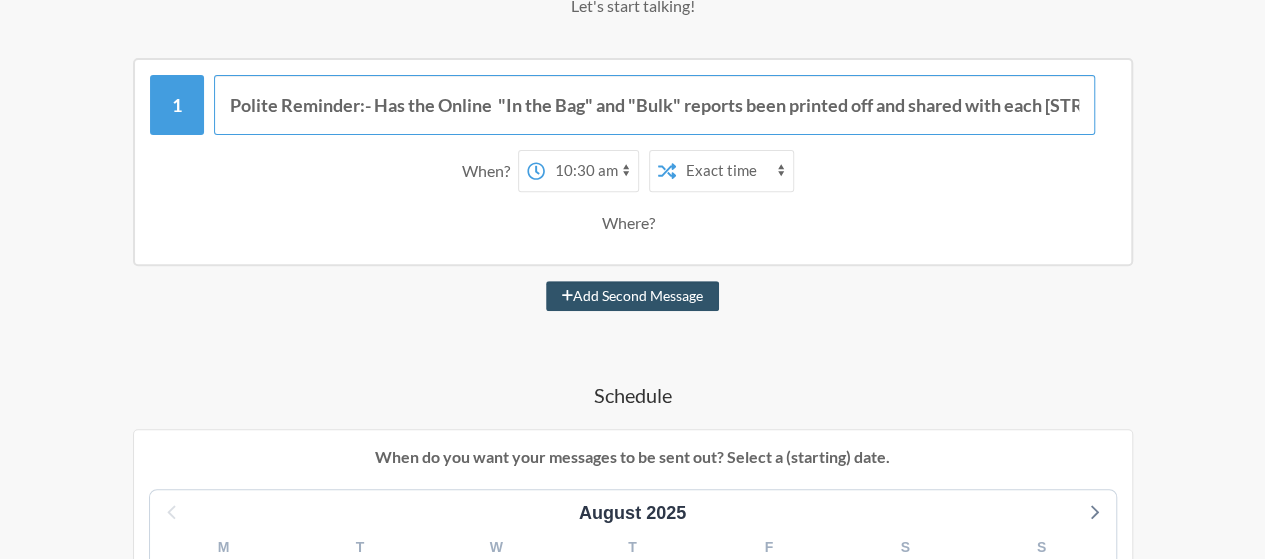 click on "Polite Reminder:- Has the Online  "In the Bag" and "Bulk" reports been printed off and shared with each [STREET] Dept's ?" at bounding box center (654, 105) 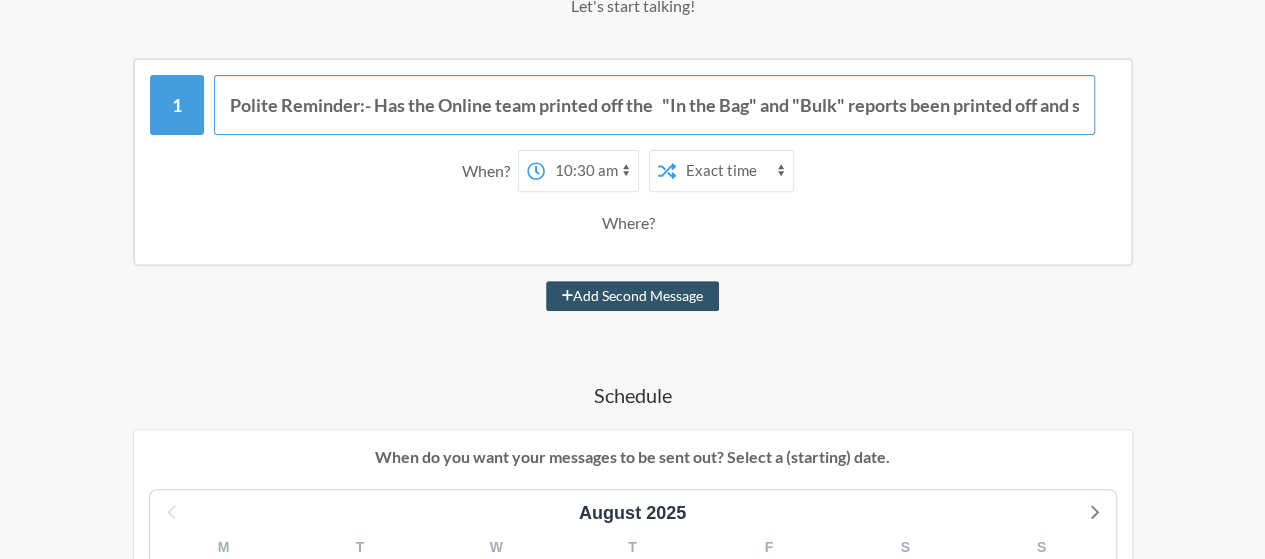 click on "Polite Reminder:- Has the Online team printed off the   "In the Bag" and "Bulk" reports been printed off and shared with each [STREET] Dept's ?" at bounding box center (654, 105) 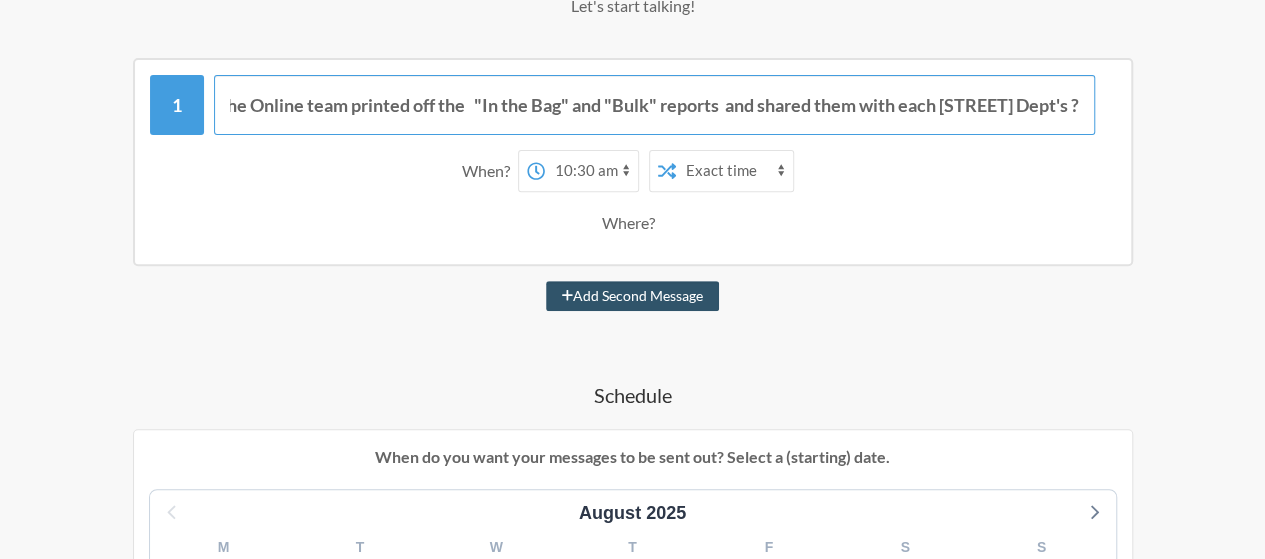 scroll, scrollTop: 0, scrollLeft: 234, axis: horizontal 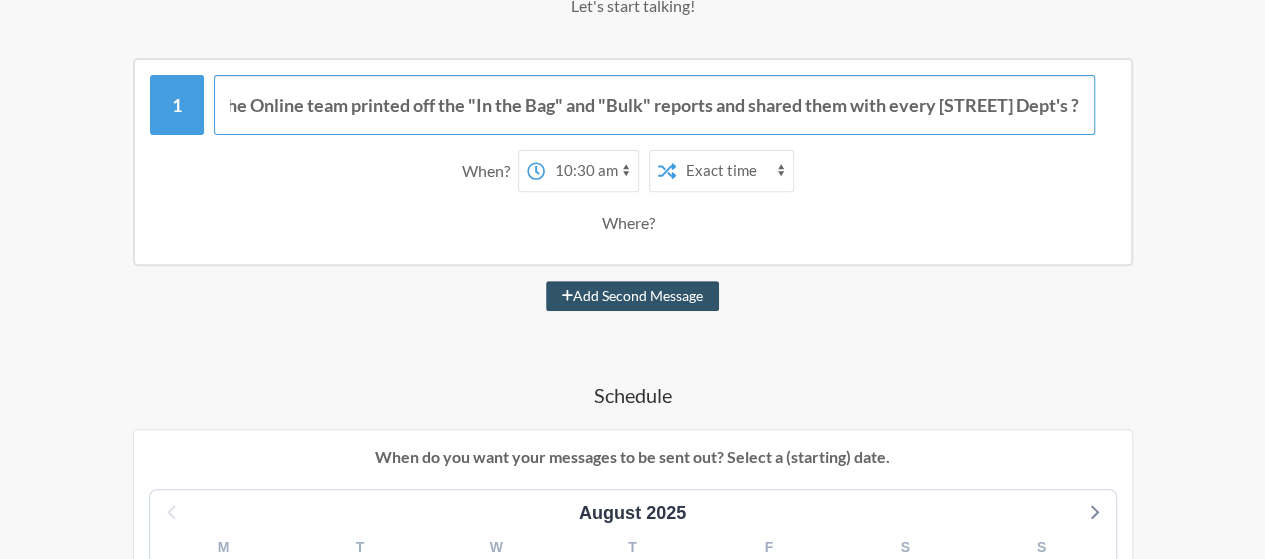 click on "Polite Reminder:- Has the Online team printed off the "In the Bag" and "Bulk" reports and shared them with every [STREET] Dept's ?" at bounding box center (654, 105) 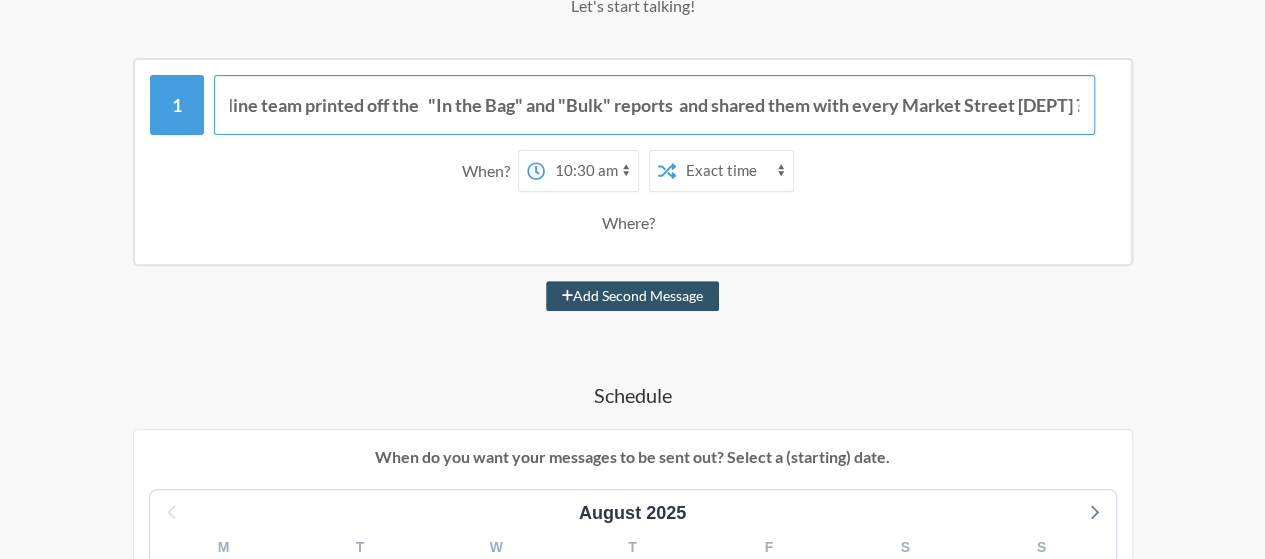 scroll, scrollTop: 0, scrollLeft: 236, axis: horizontal 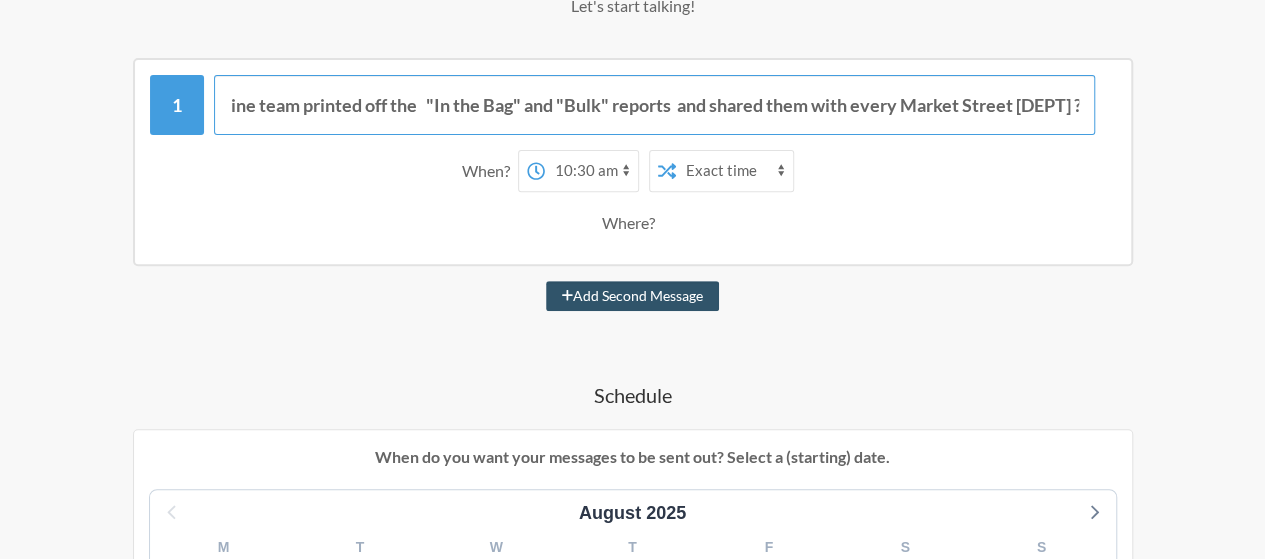 click on "Polite Reminder:- Has the Online team printed off the   "In the Bag" and "Bulk" reports  and shared them with every Market Street [DEPT] ?" at bounding box center [654, 105] 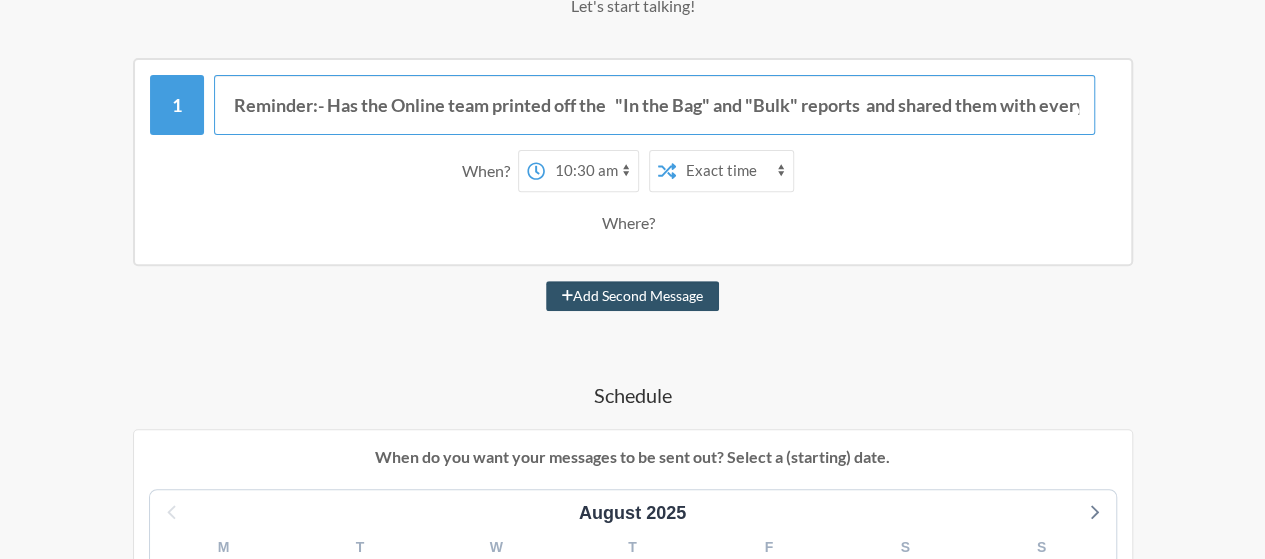 scroll, scrollTop: 0, scrollLeft: 0, axis: both 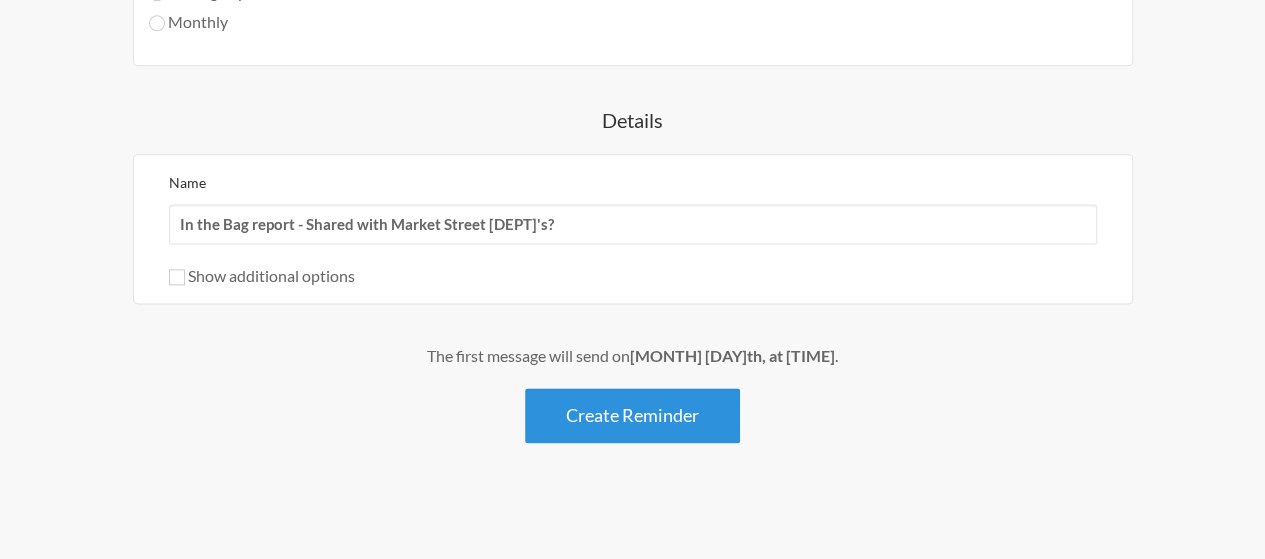 type on "Polite Reminder:- Has the Online team printed off the   "In the Bag" and "Bulk" reports  and shared them with every Market Street [DEPT] ?" 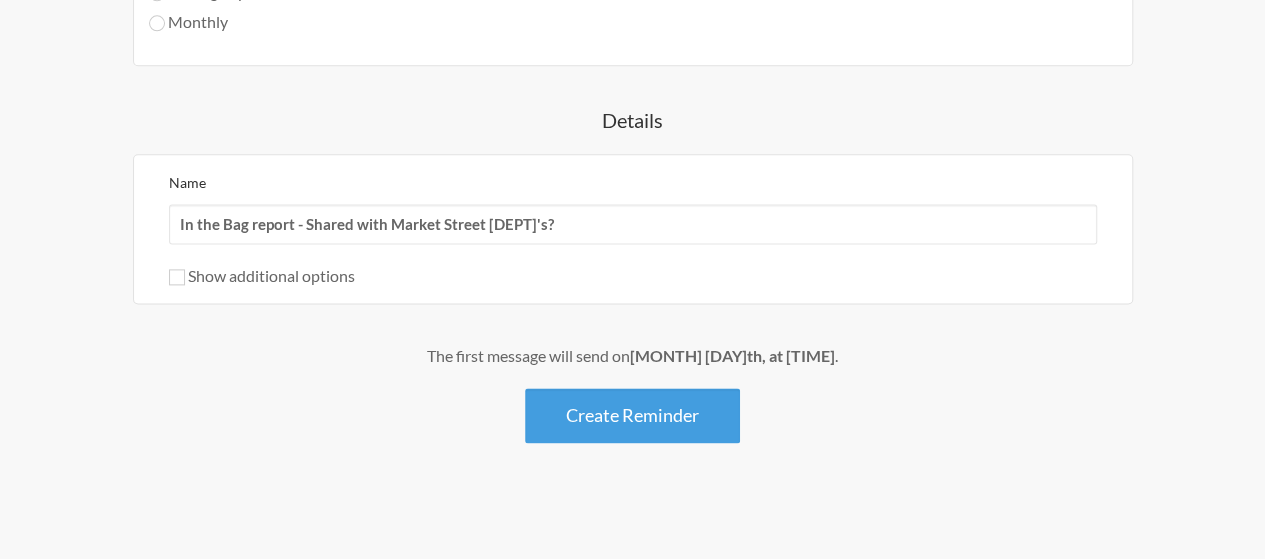 scroll, scrollTop: 41, scrollLeft: 0, axis: vertical 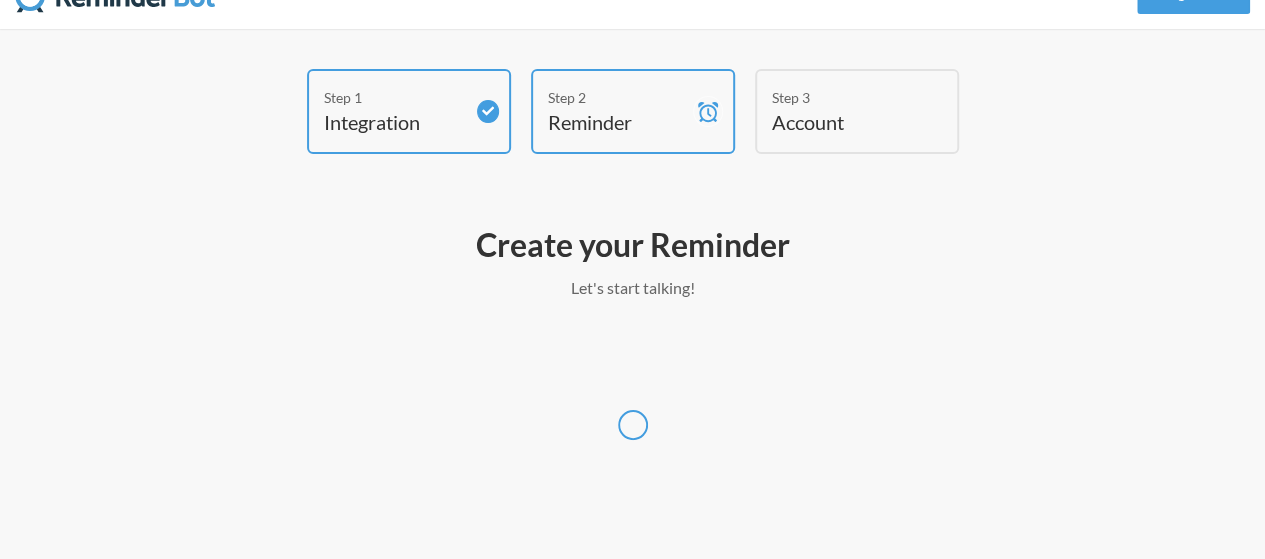 select on "[TIMEZONE]" 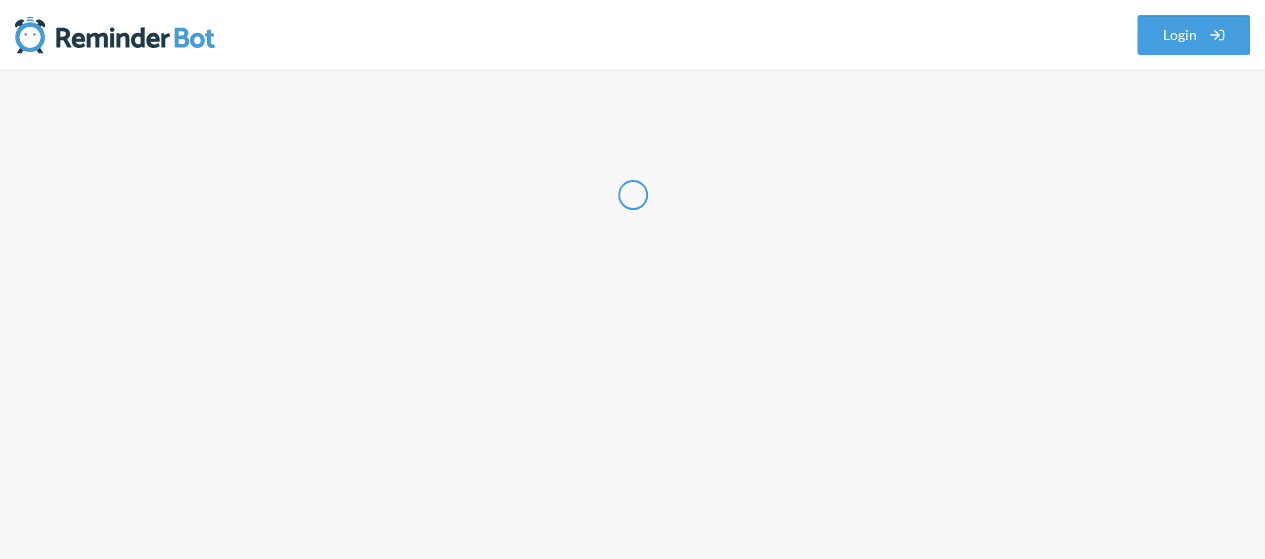 scroll, scrollTop: 0, scrollLeft: 0, axis: both 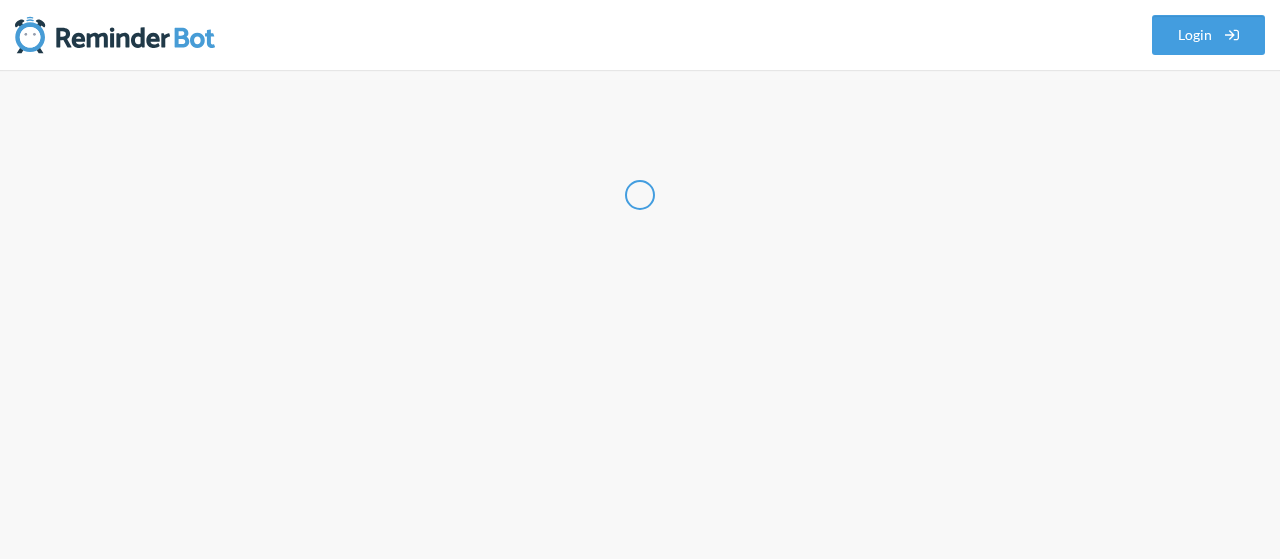 select on "[COUNTRY]" 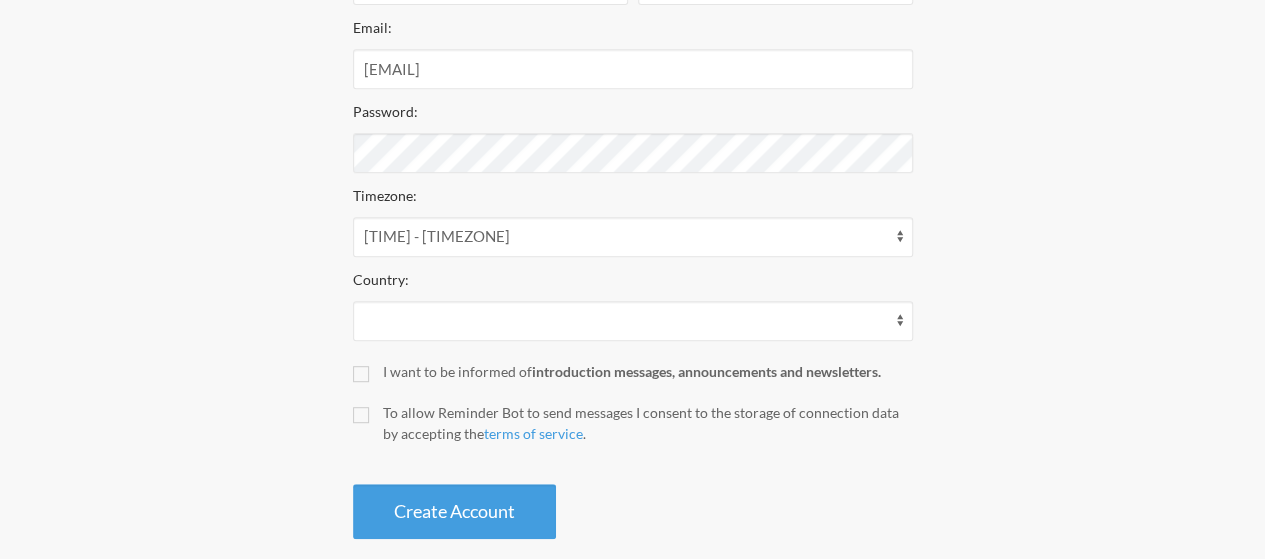 scroll, scrollTop: 478, scrollLeft: 0, axis: vertical 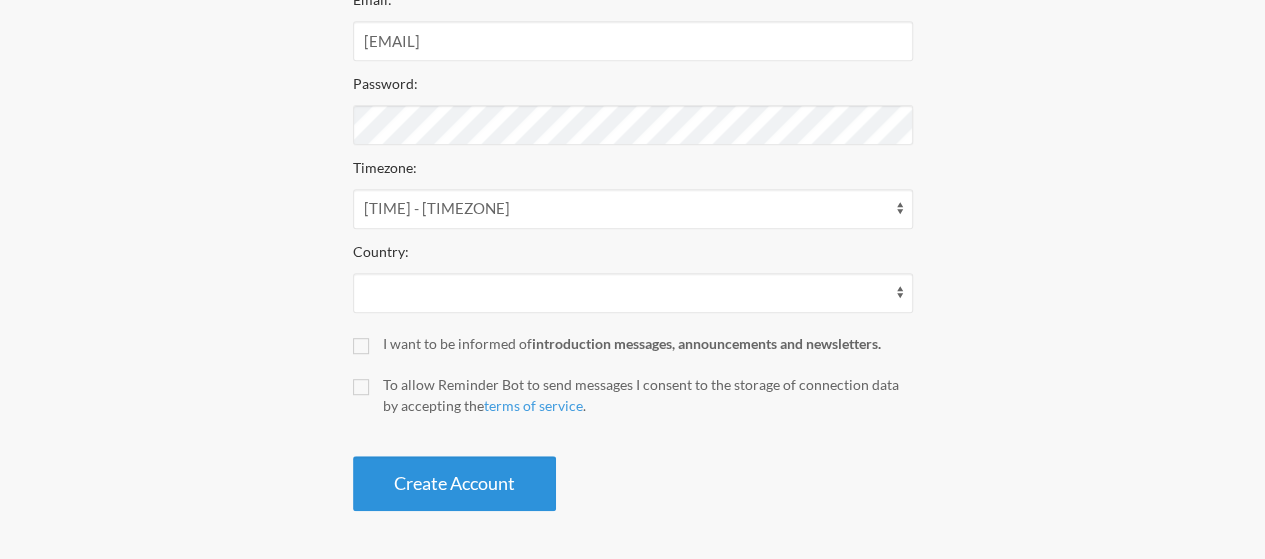 click on "Create Account" at bounding box center (454, 483) 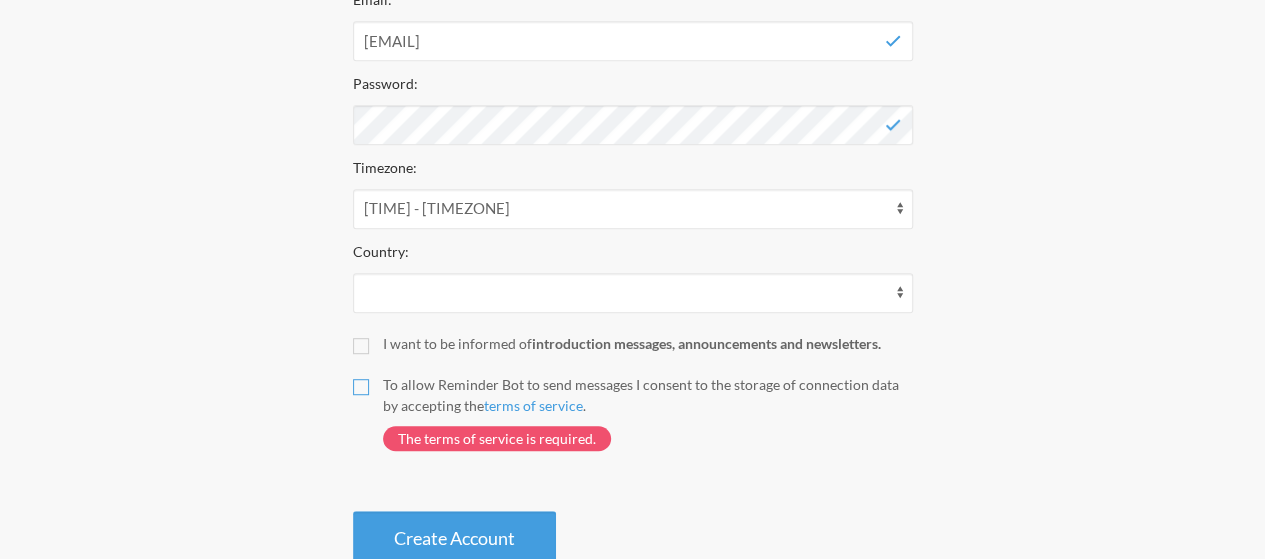 click on "To allow Reminder Bot to send messages I consent to the storage of connection data by accepting the  terms of service .
The terms of service is required." at bounding box center (361, 387) 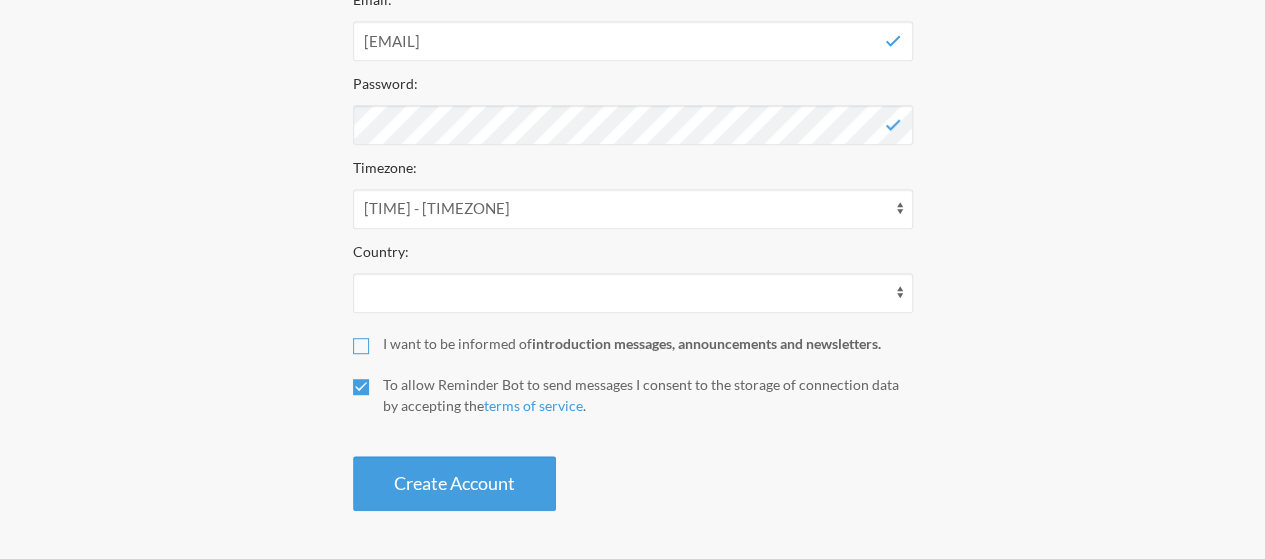 click on "I want to be informed of  introduction messages, announcements and newsletters." at bounding box center (361, 346) 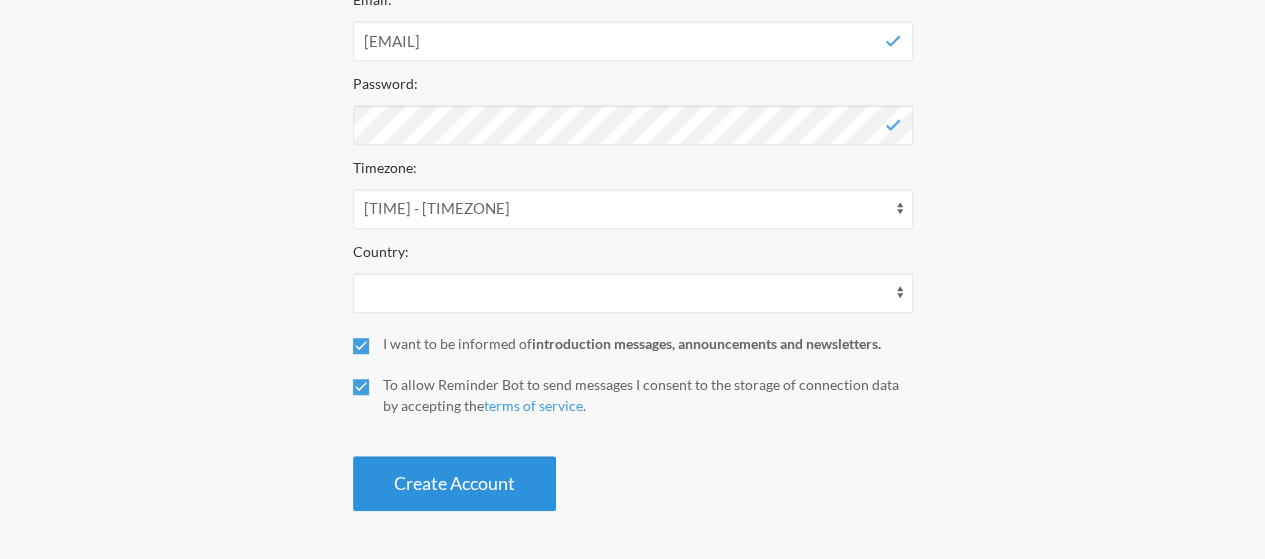 click on "Create Account" at bounding box center [454, 483] 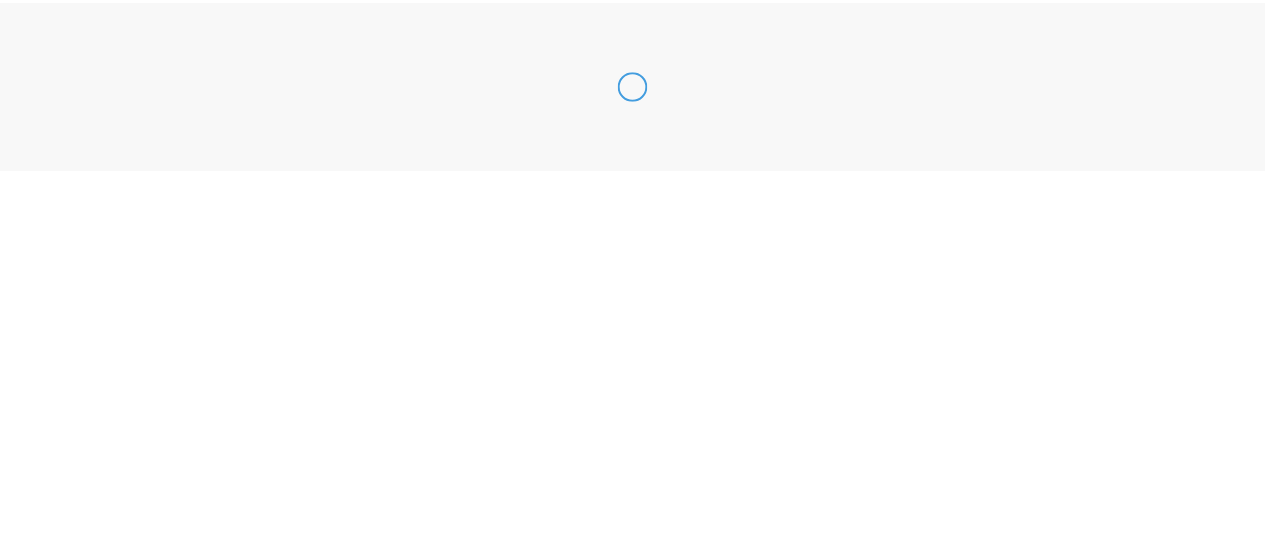 scroll, scrollTop: 0, scrollLeft: 0, axis: both 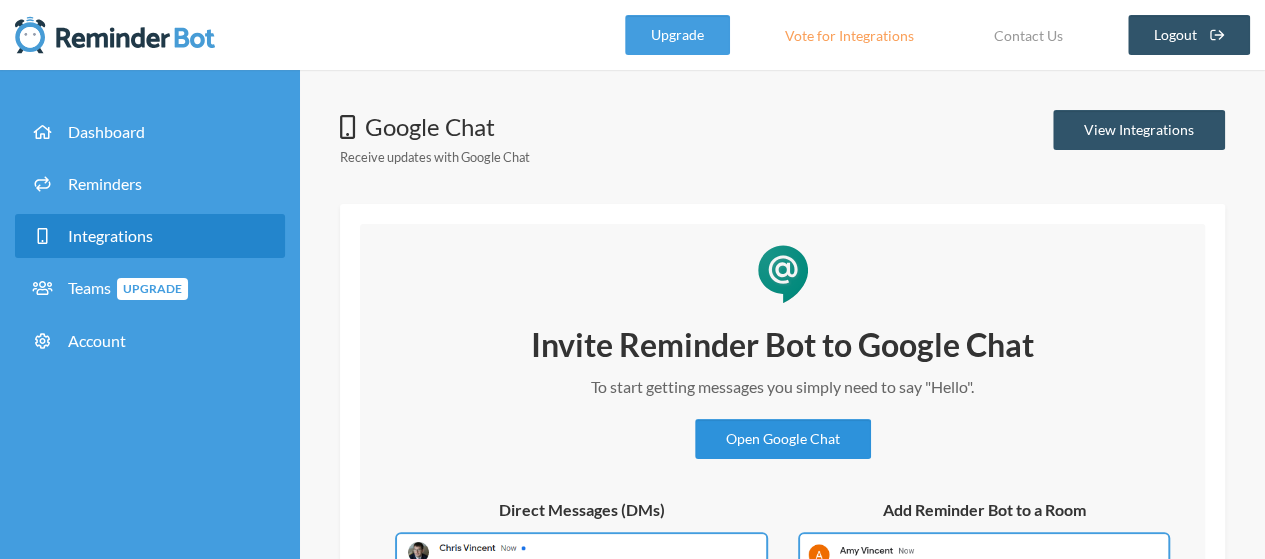 click on "Open Google Chat" at bounding box center [783, 439] 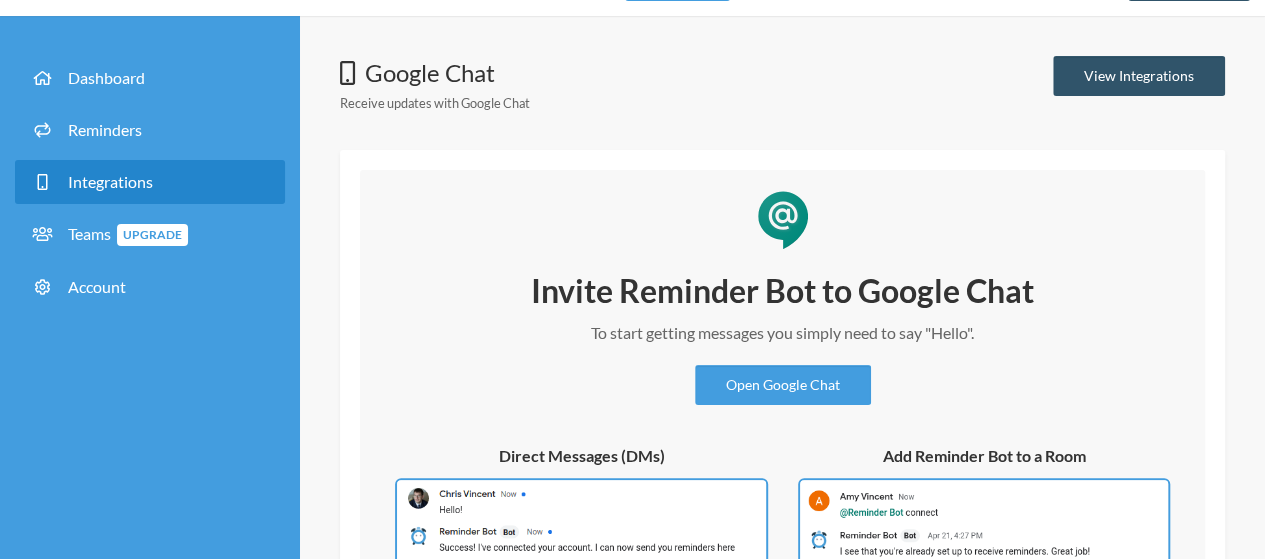 scroll, scrollTop: 0, scrollLeft: 0, axis: both 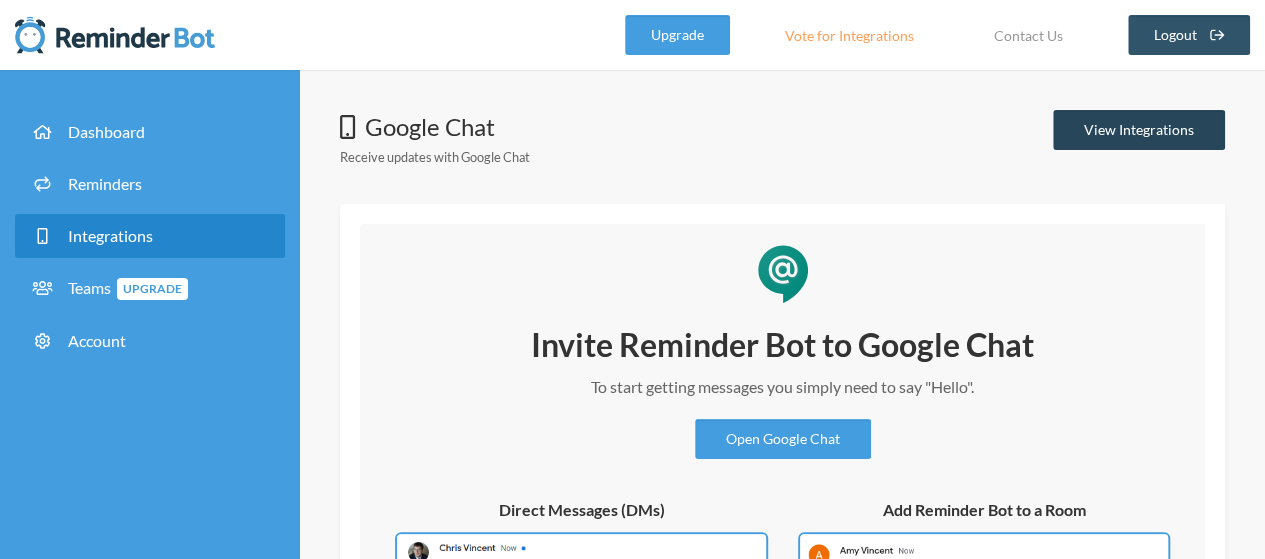 click on "View Integrations" at bounding box center [1139, 130] 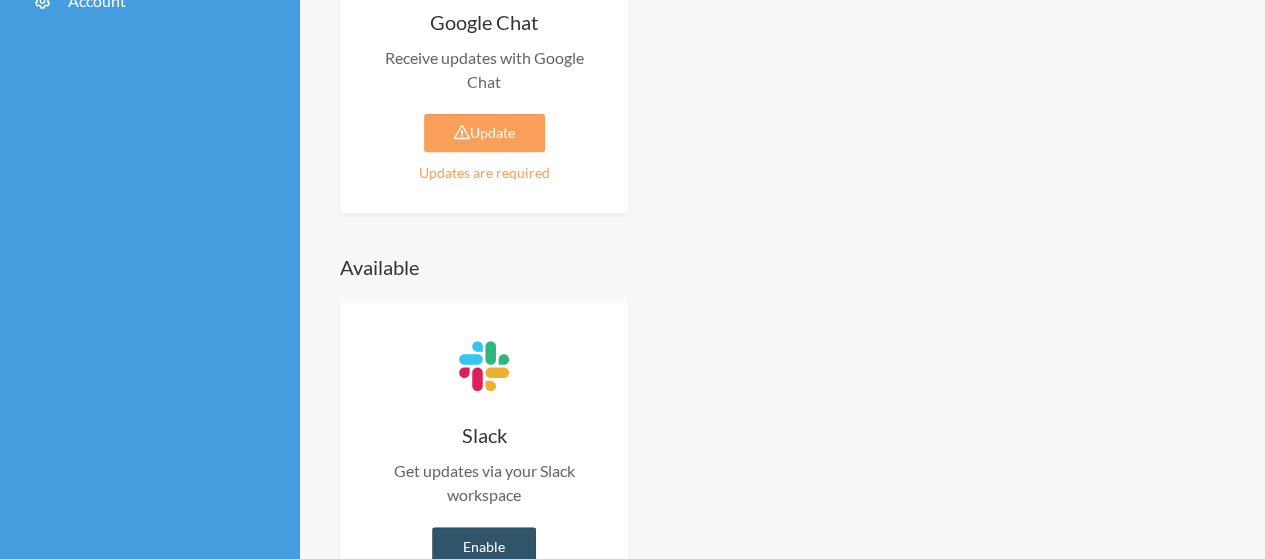 scroll, scrollTop: 216, scrollLeft: 0, axis: vertical 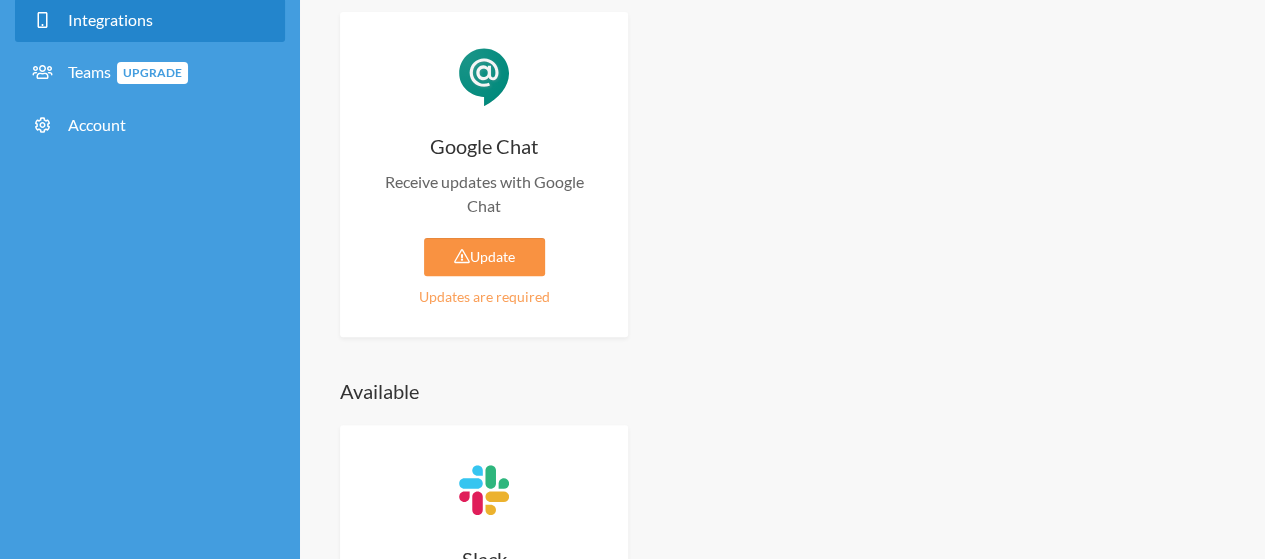 click on "Update" at bounding box center (484, 257) 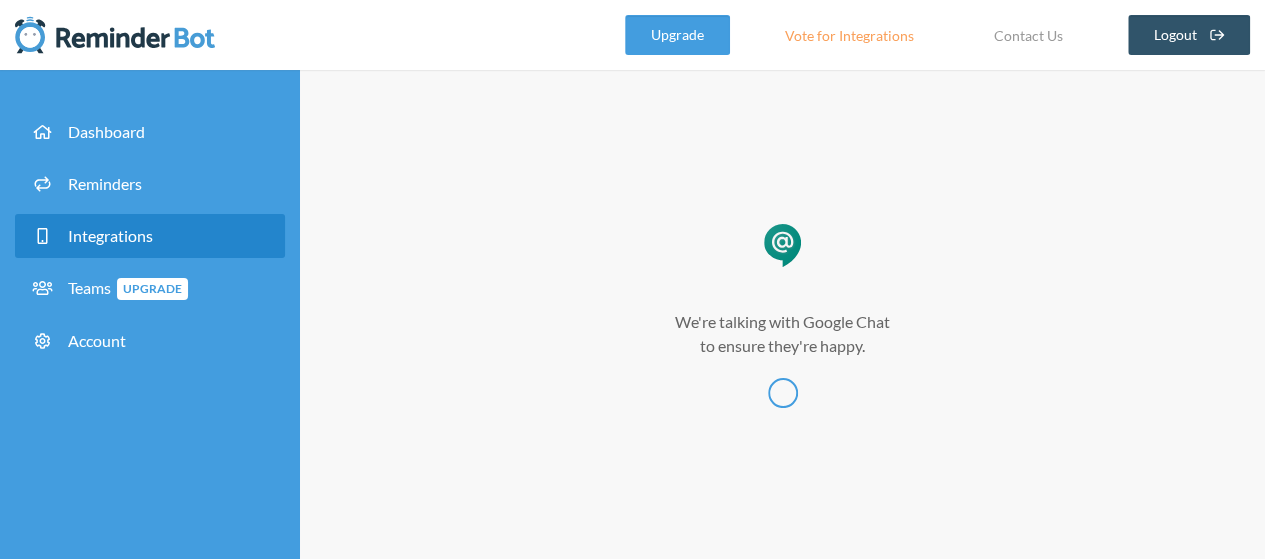 scroll, scrollTop: 0, scrollLeft: 0, axis: both 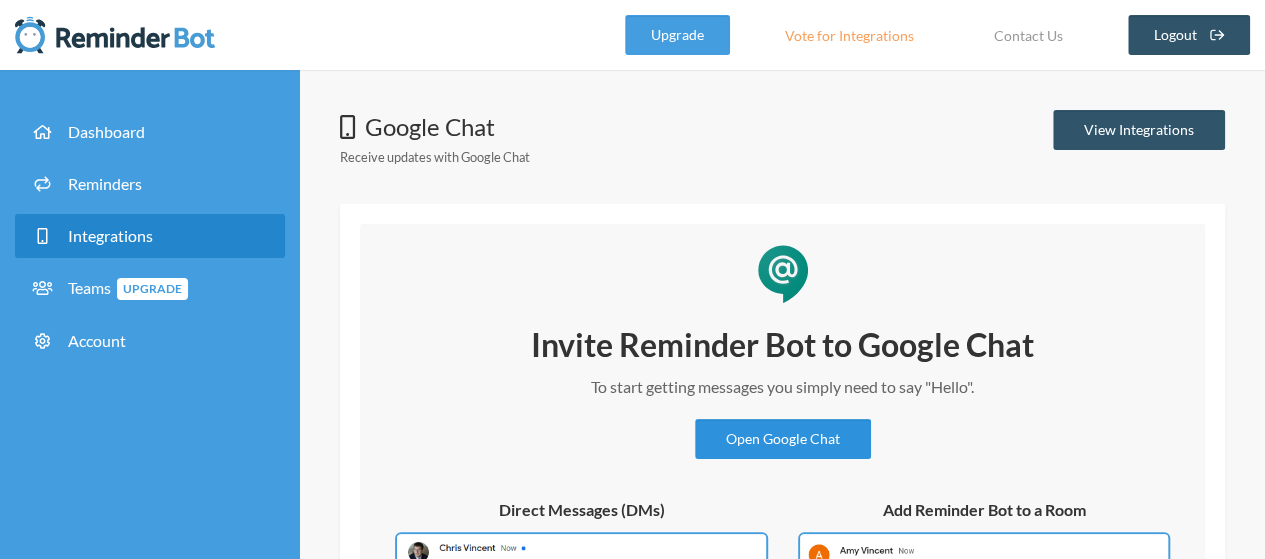 click on "Open Google Chat" at bounding box center (783, 439) 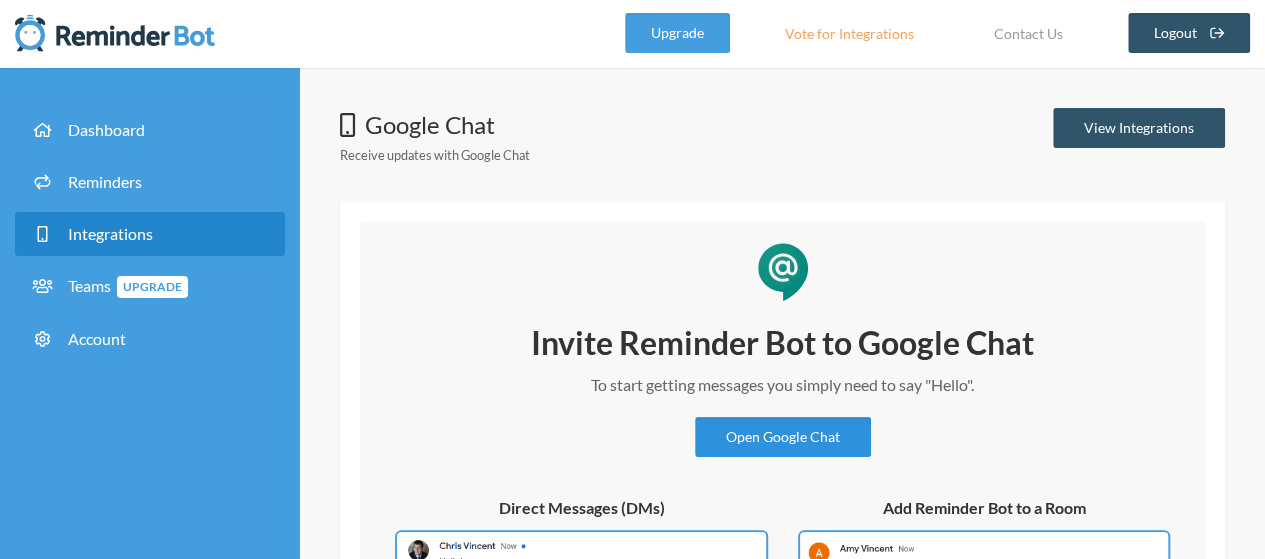 scroll, scrollTop: 0, scrollLeft: 0, axis: both 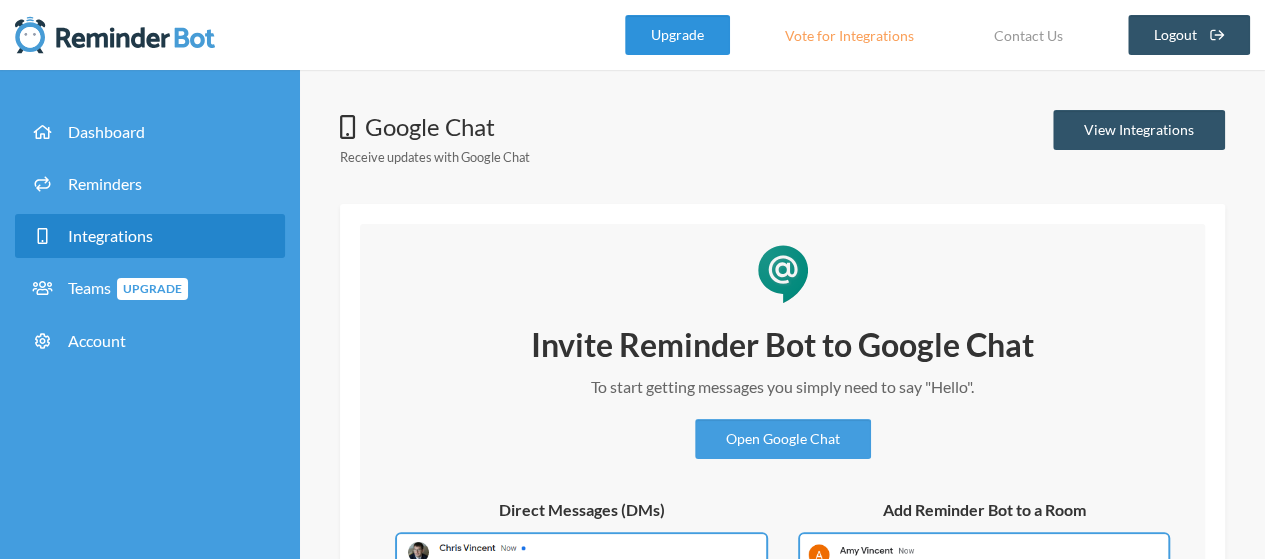 click on "Upgrade" at bounding box center (677, 35) 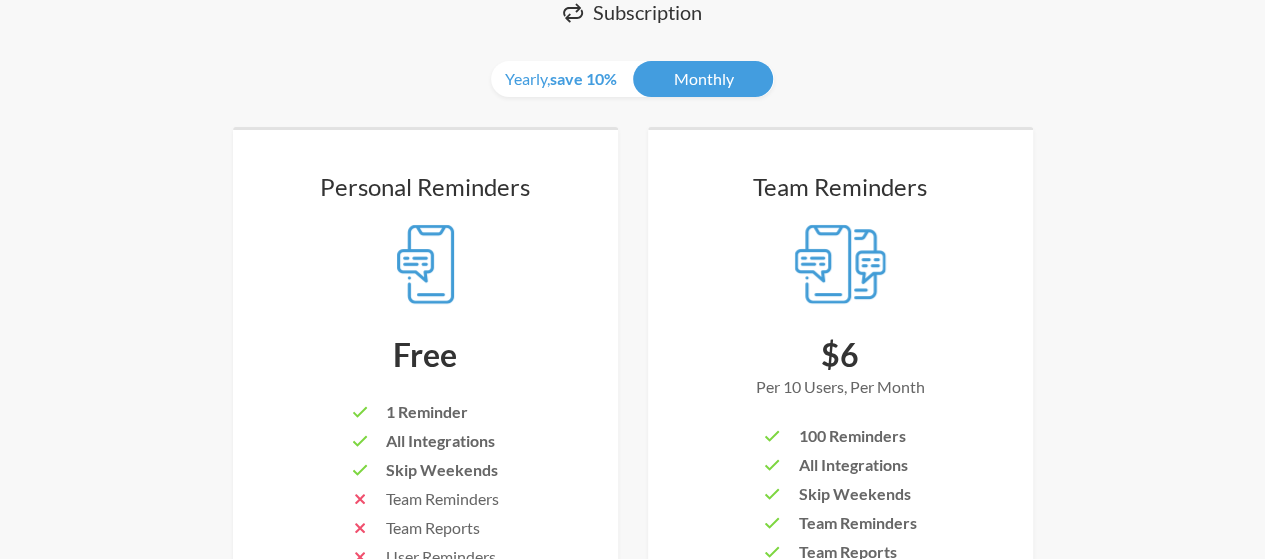 scroll, scrollTop: 100, scrollLeft: 0, axis: vertical 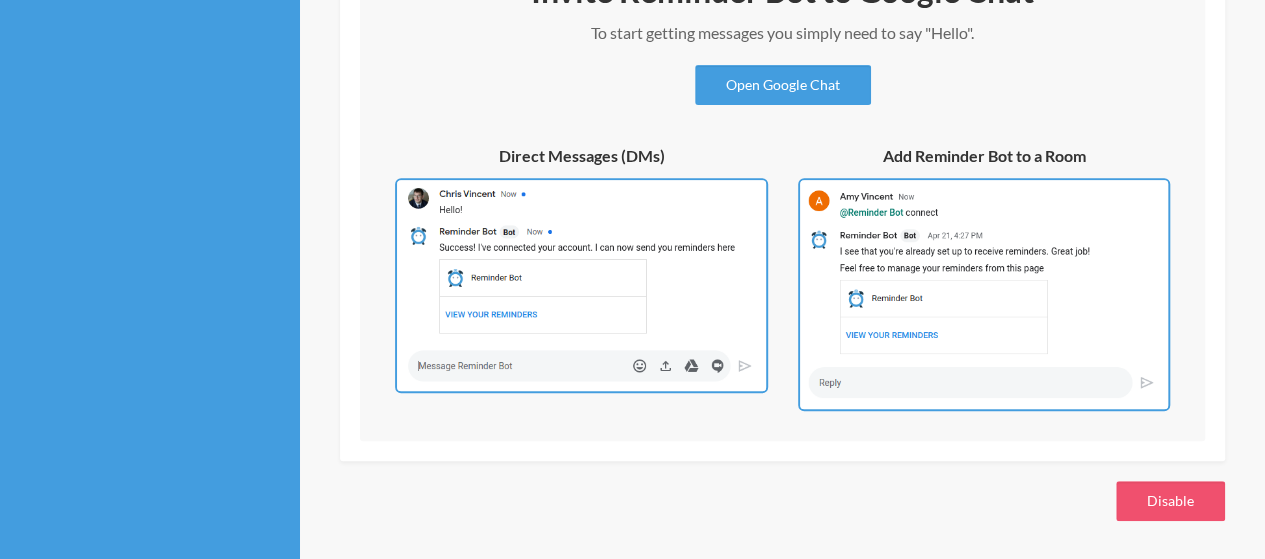click at bounding box center (984, 295) 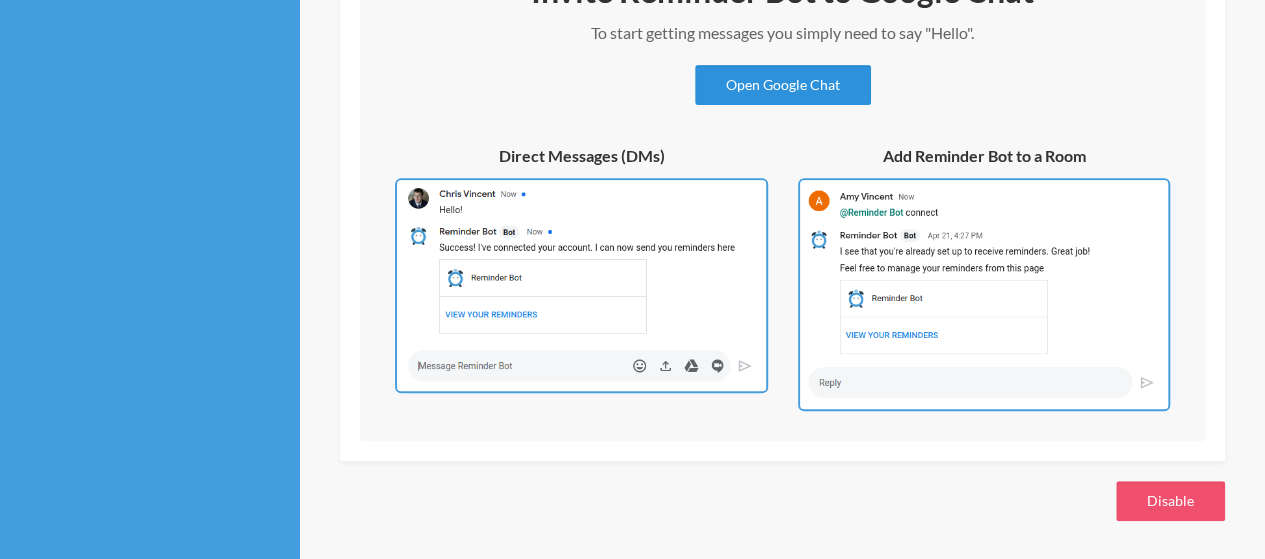click on "Open Google Chat" at bounding box center [783, 85] 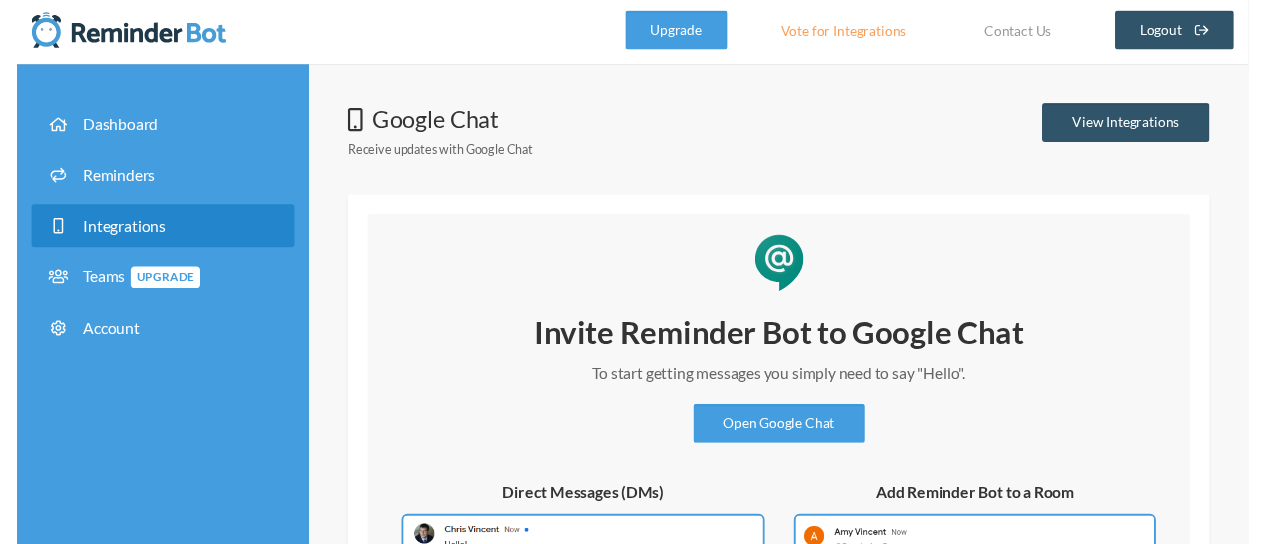 scroll, scrollTop: 0, scrollLeft: 0, axis: both 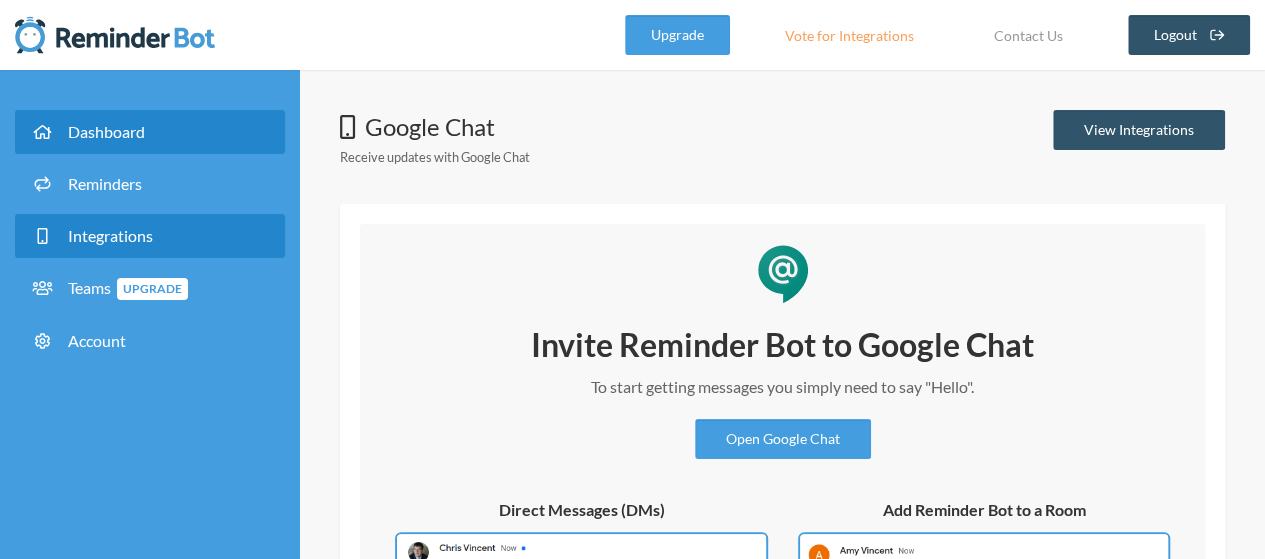 click on "Dashboard" at bounding box center [106, 131] 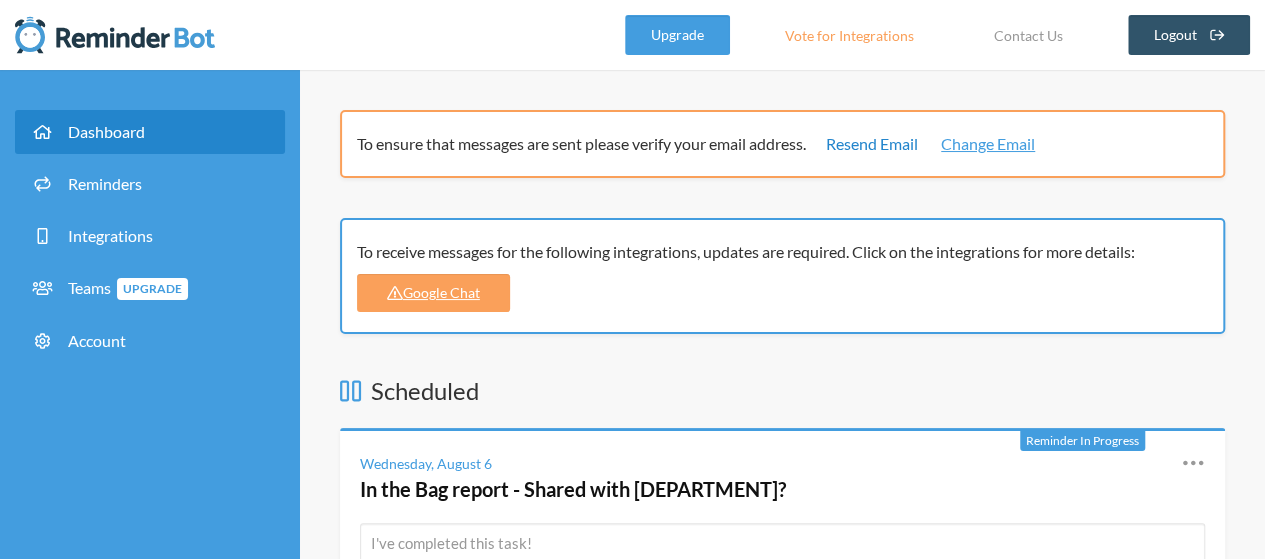 click on "Resend Email" at bounding box center (872, 144) 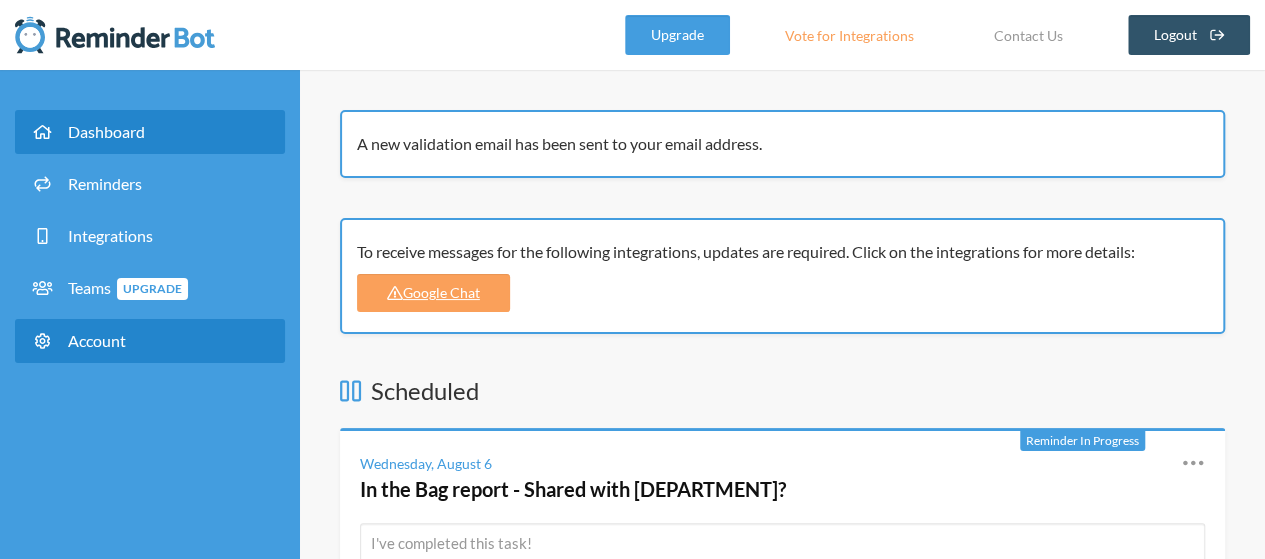click on "Account" at bounding box center (97, 340) 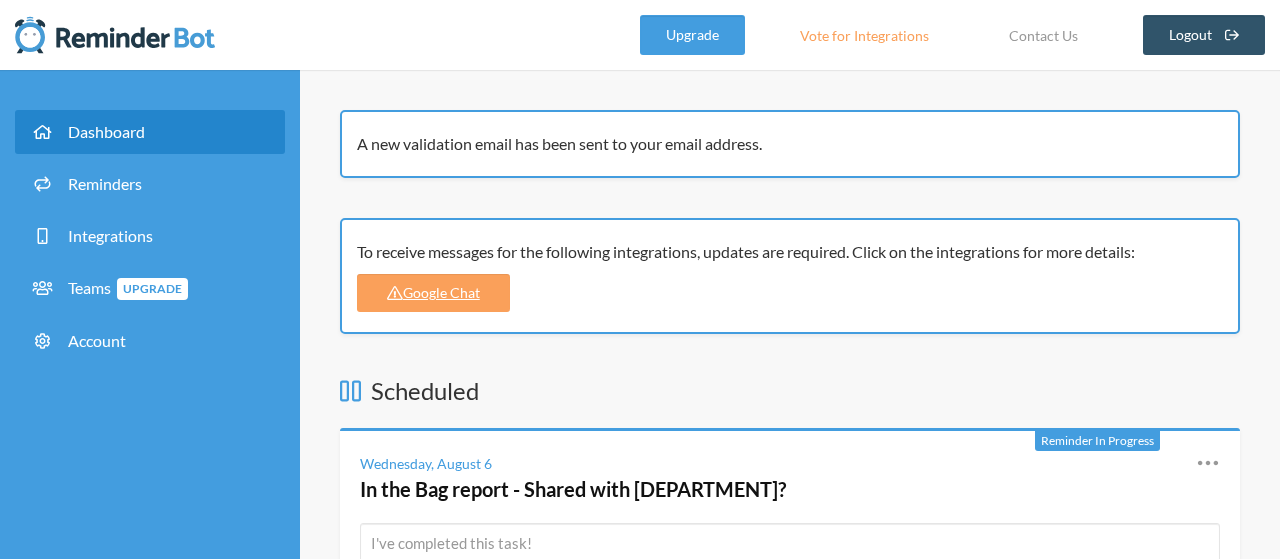 select on "**" 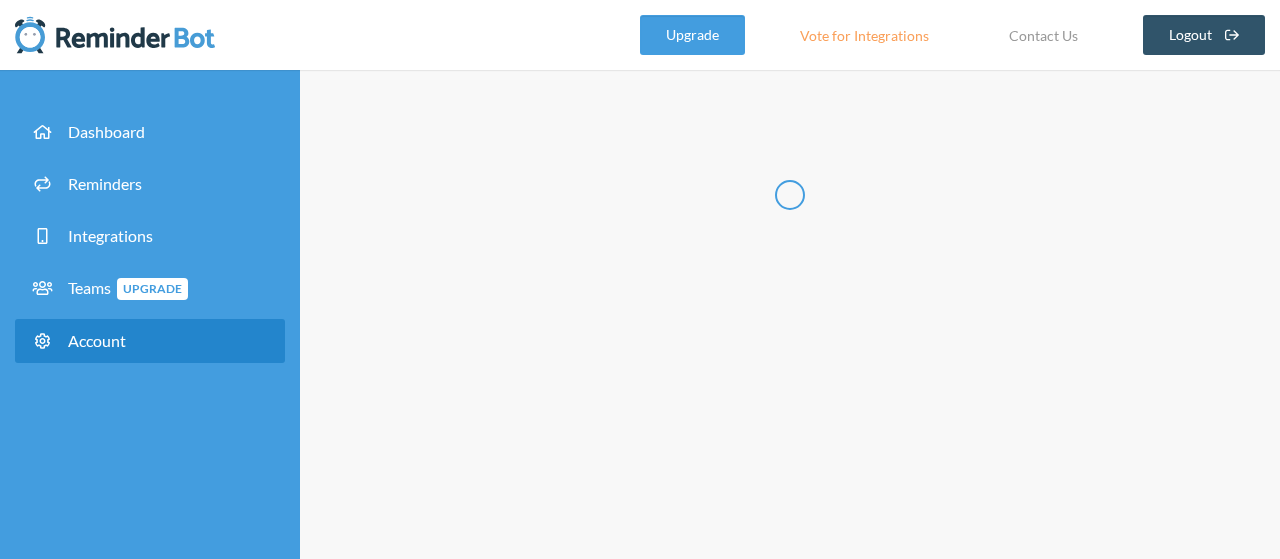 type on "****" 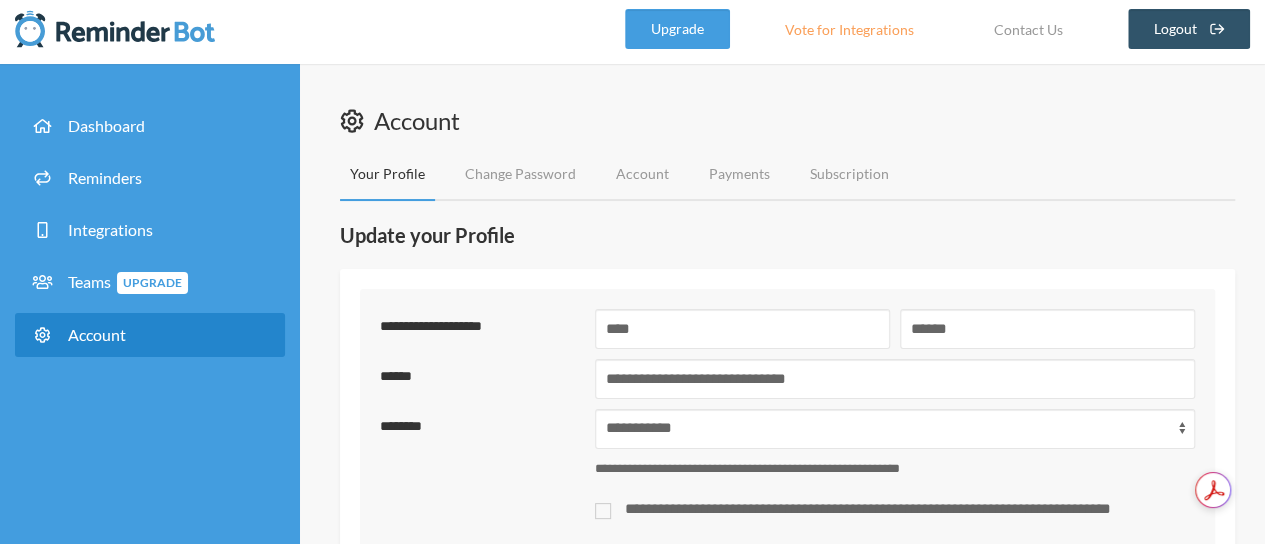 scroll, scrollTop: 0, scrollLeft: 0, axis: both 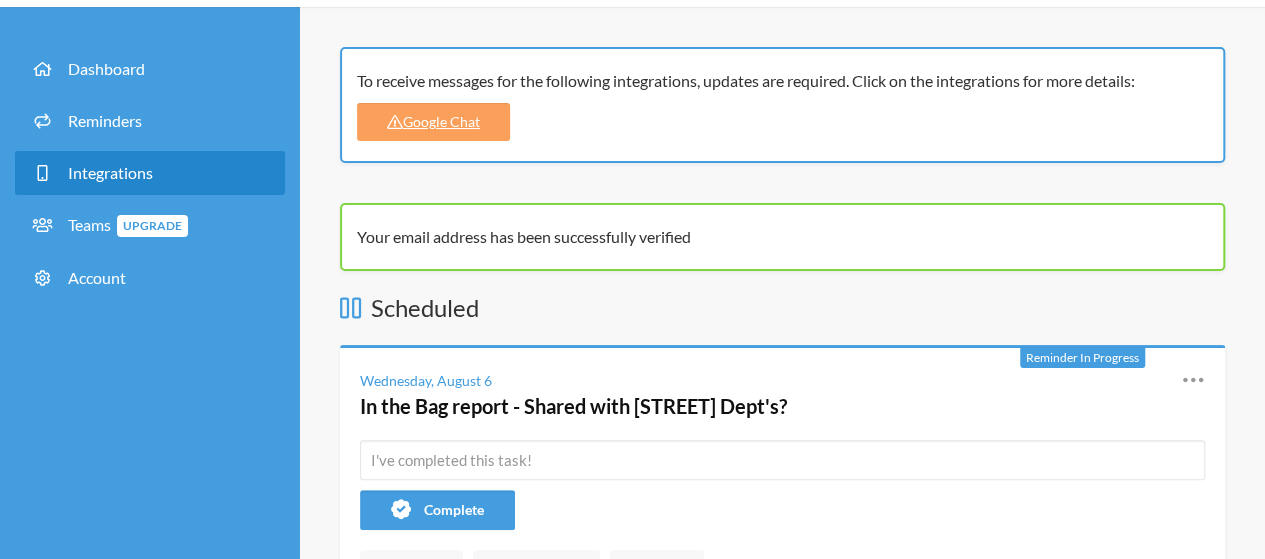 click on "Integrations" at bounding box center [110, 172] 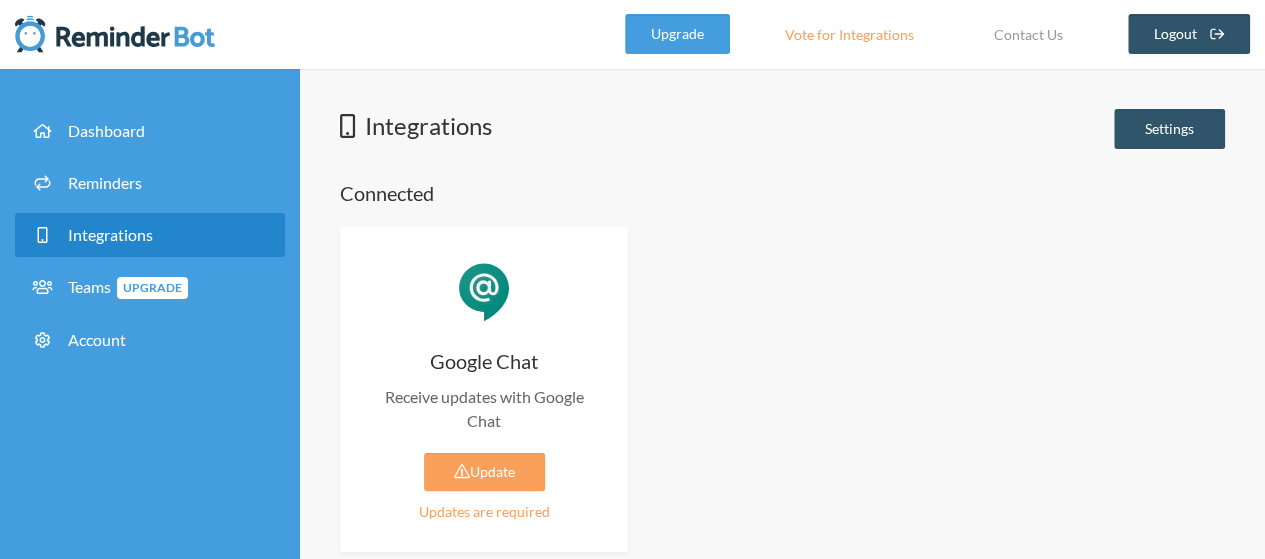 scroll, scrollTop: 0, scrollLeft: 0, axis: both 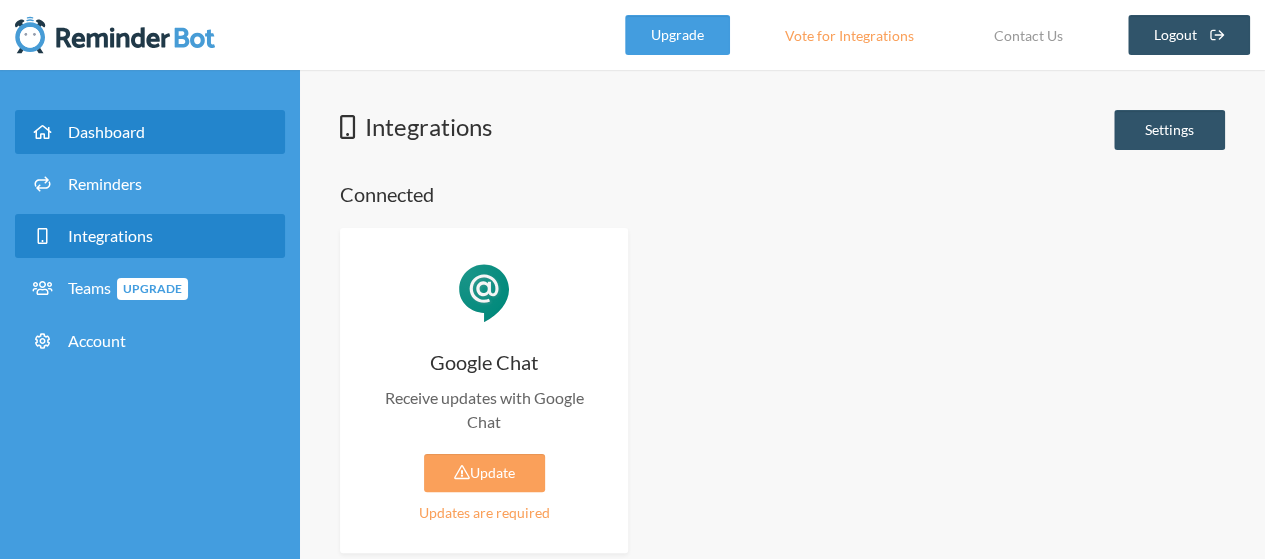 click on "Dashboard" at bounding box center [106, 131] 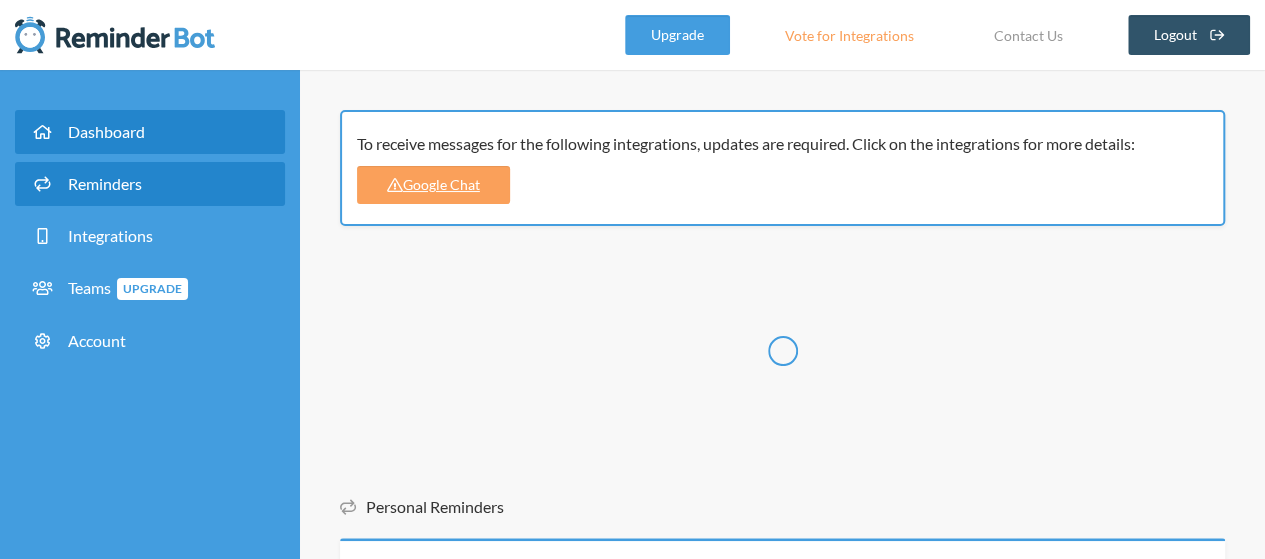 click on "Reminders" at bounding box center [105, 183] 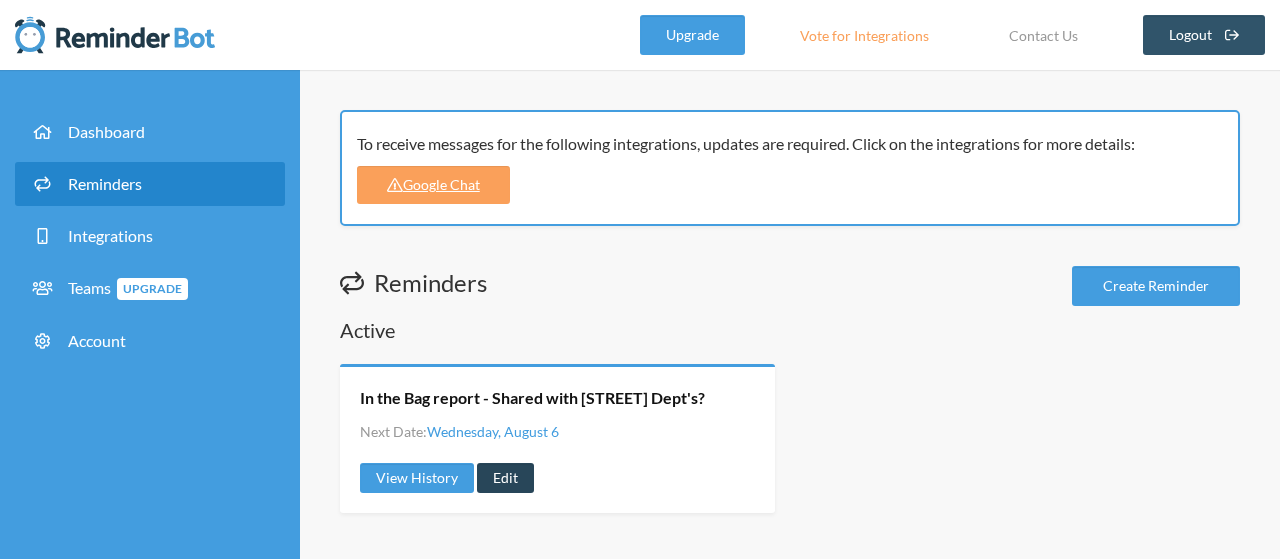 click on "Edit" at bounding box center [505, 478] 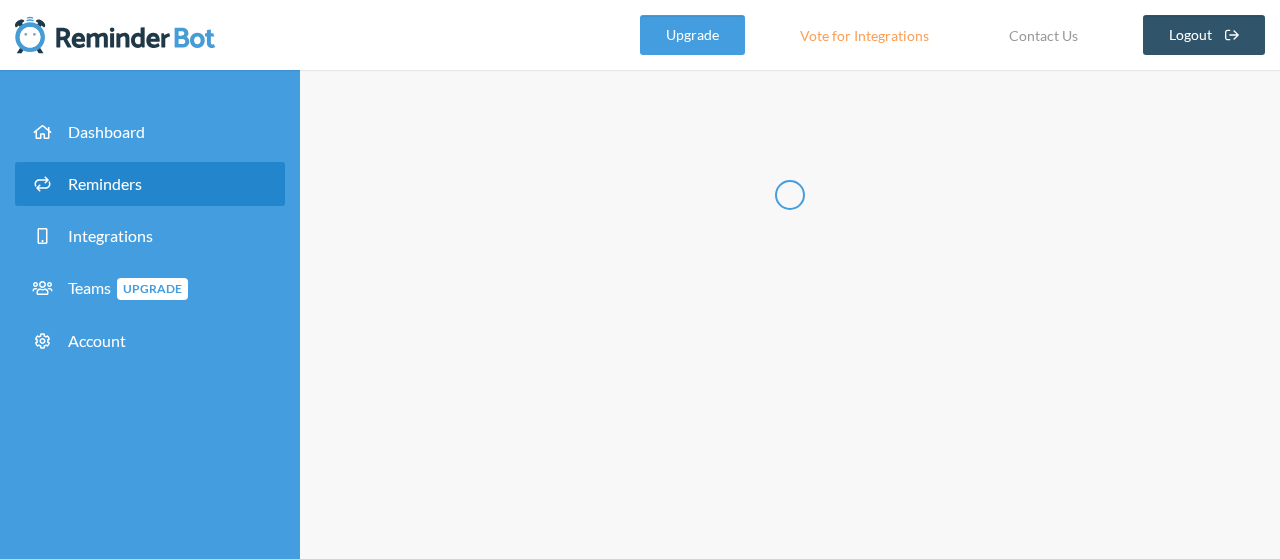 radio on "false" 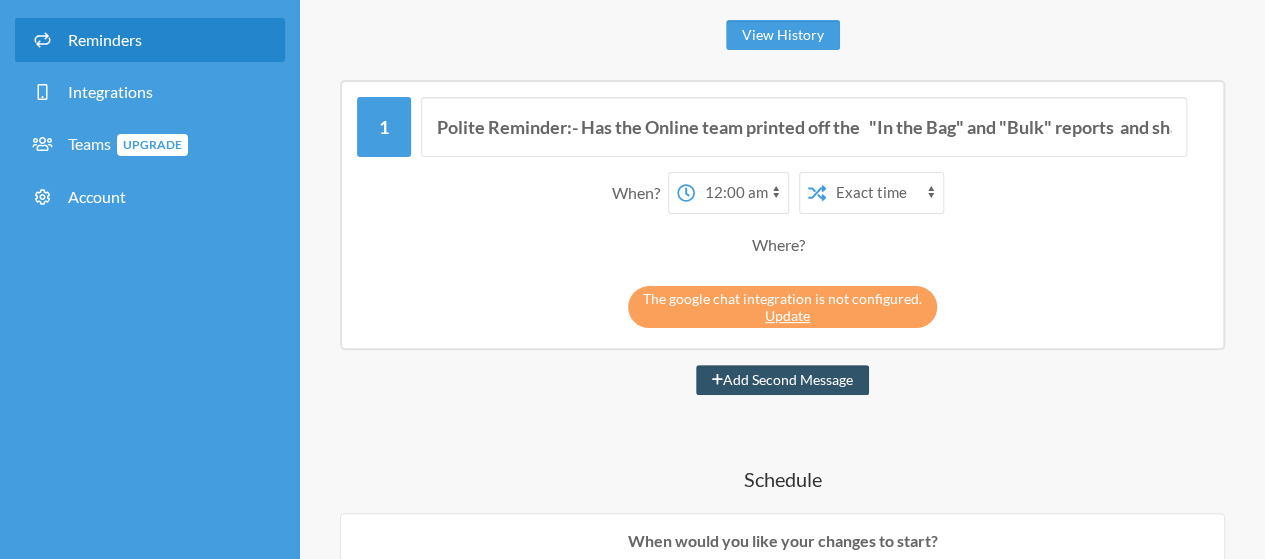 scroll, scrollTop: 106, scrollLeft: 0, axis: vertical 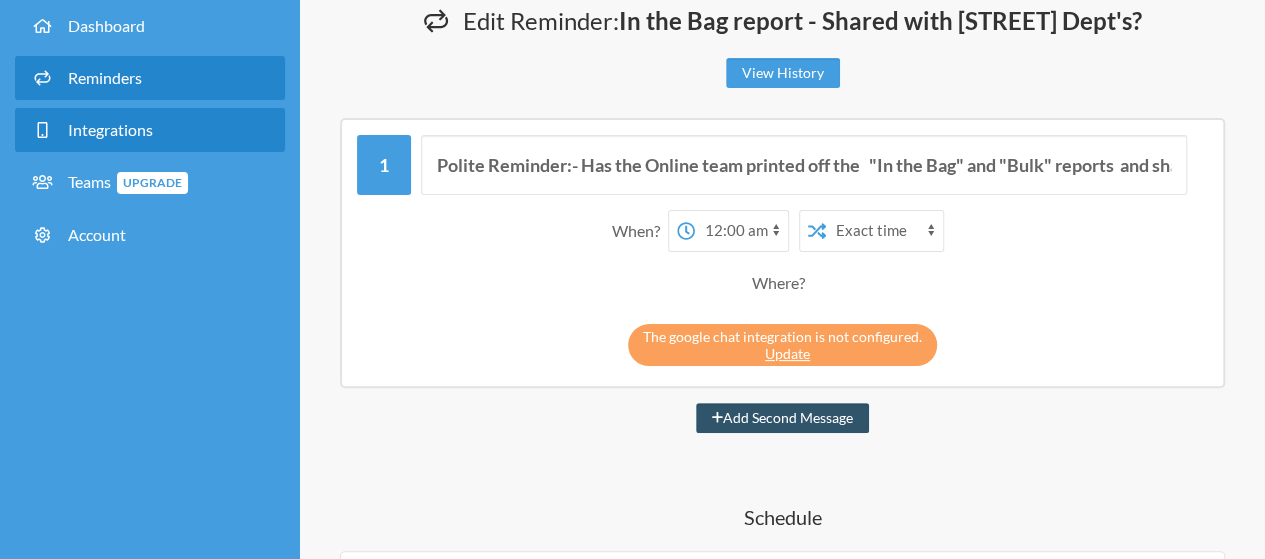 click on "Integrations" at bounding box center [110, 129] 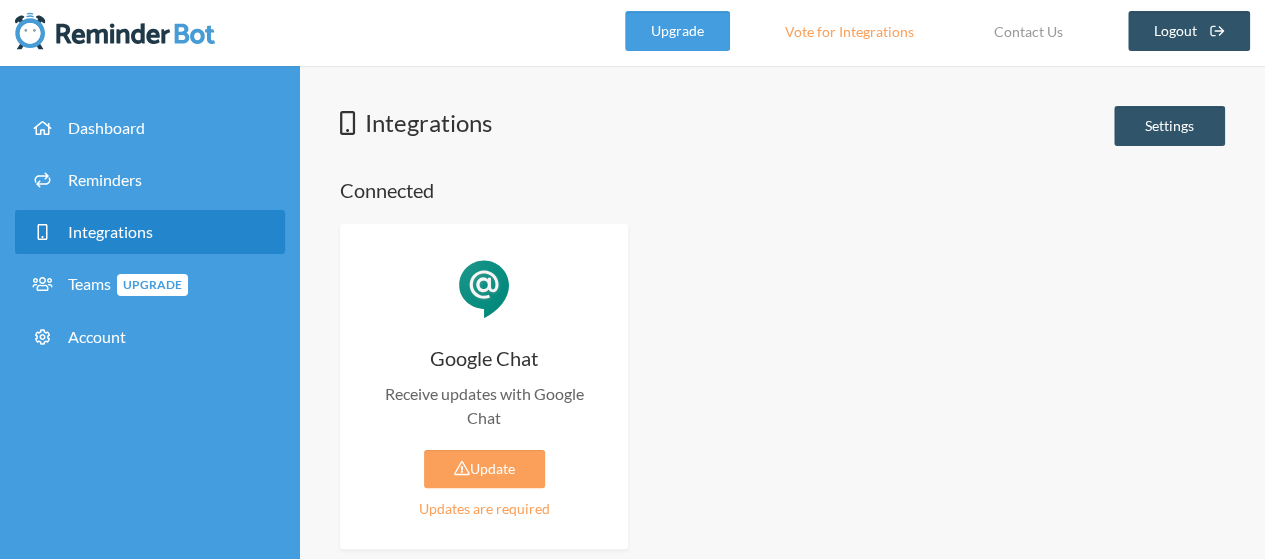 scroll, scrollTop: 0, scrollLeft: 0, axis: both 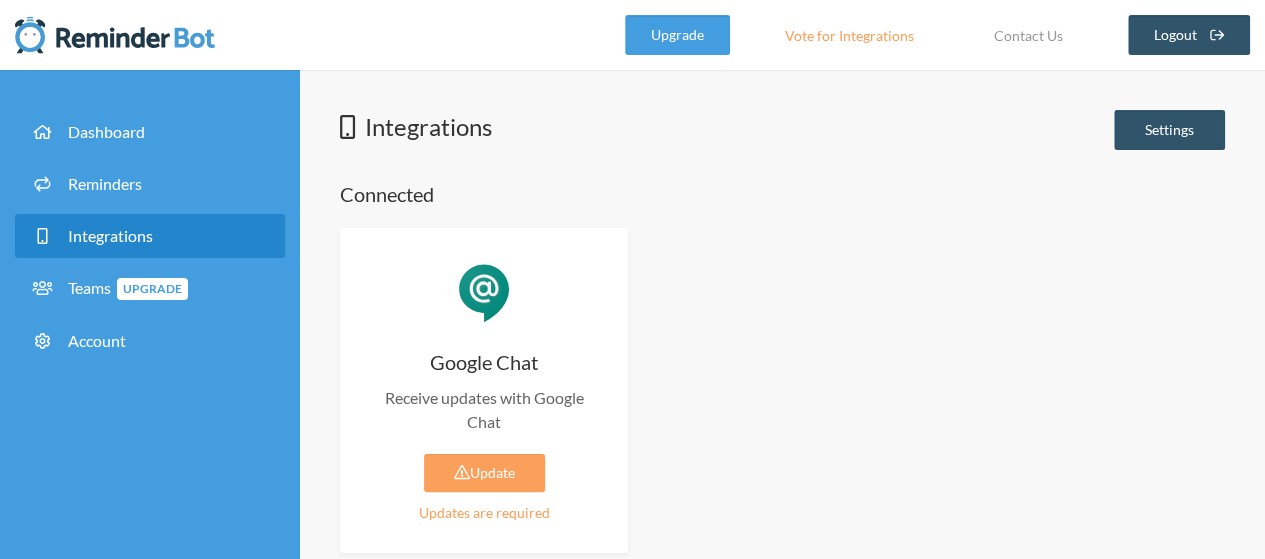 click at bounding box center (484, 293) 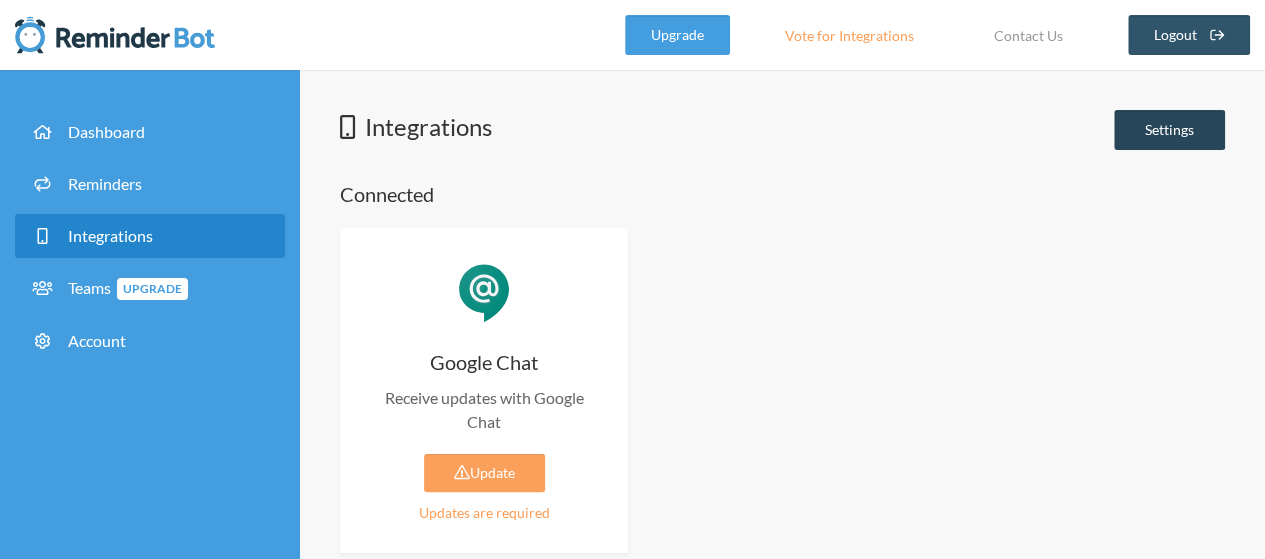 click on "Settings" at bounding box center [1169, 130] 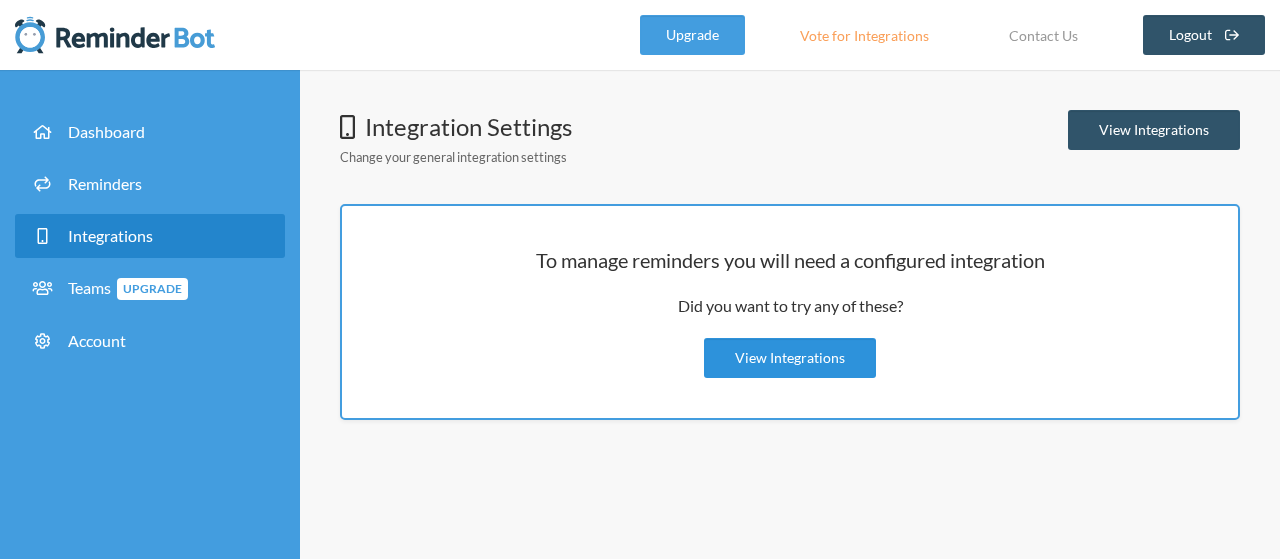 click on "View Integrations" at bounding box center (790, 358) 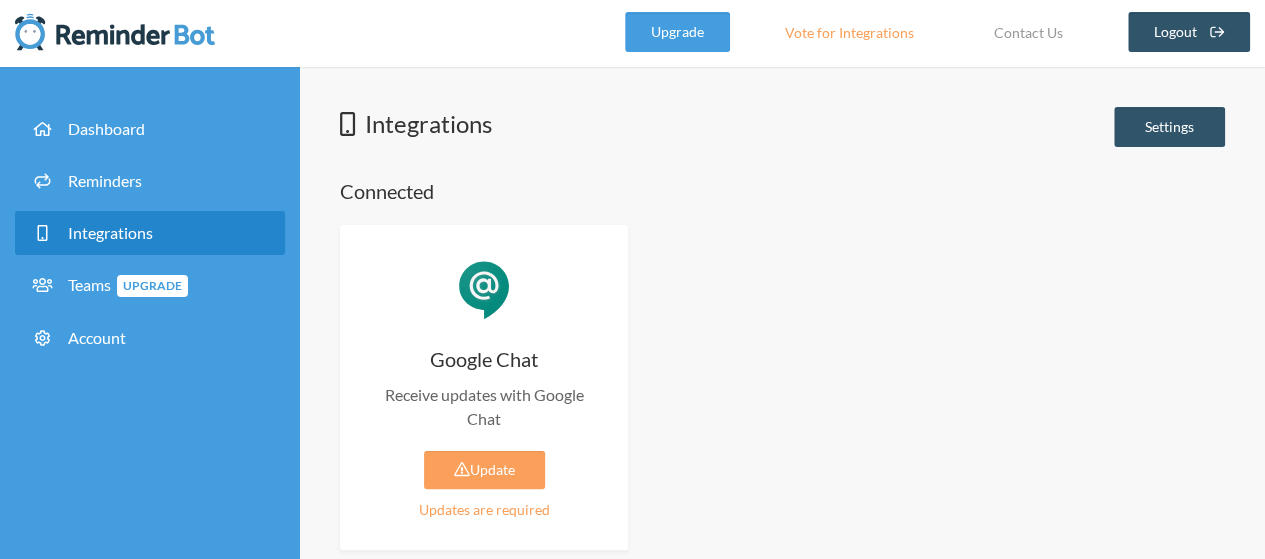 scroll, scrollTop: 0, scrollLeft: 0, axis: both 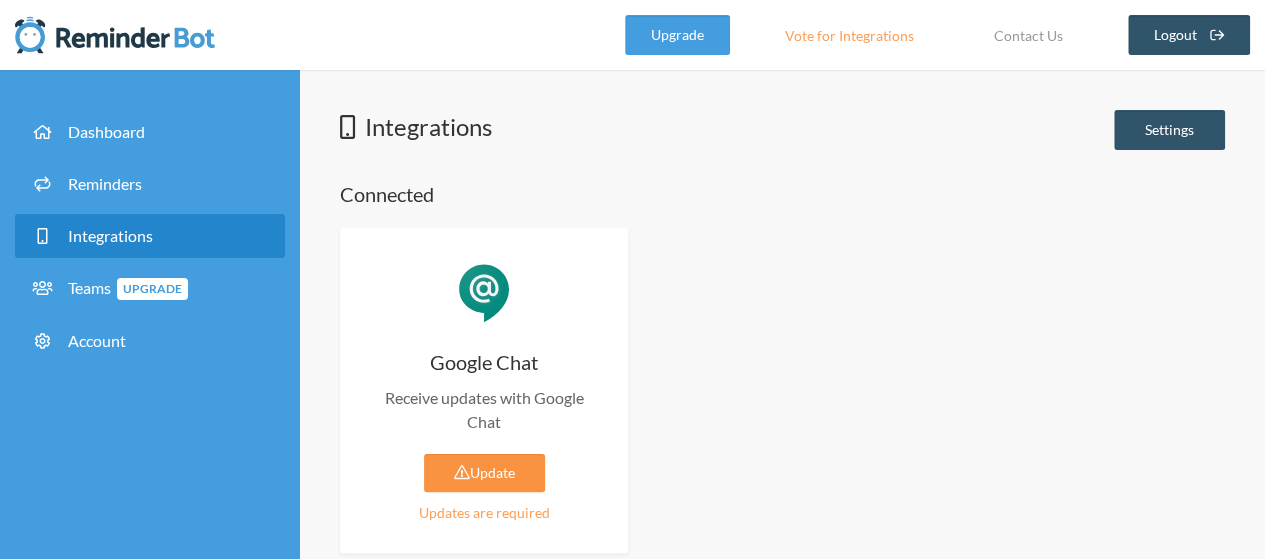 click on "Update" at bounding box center [484, 473] 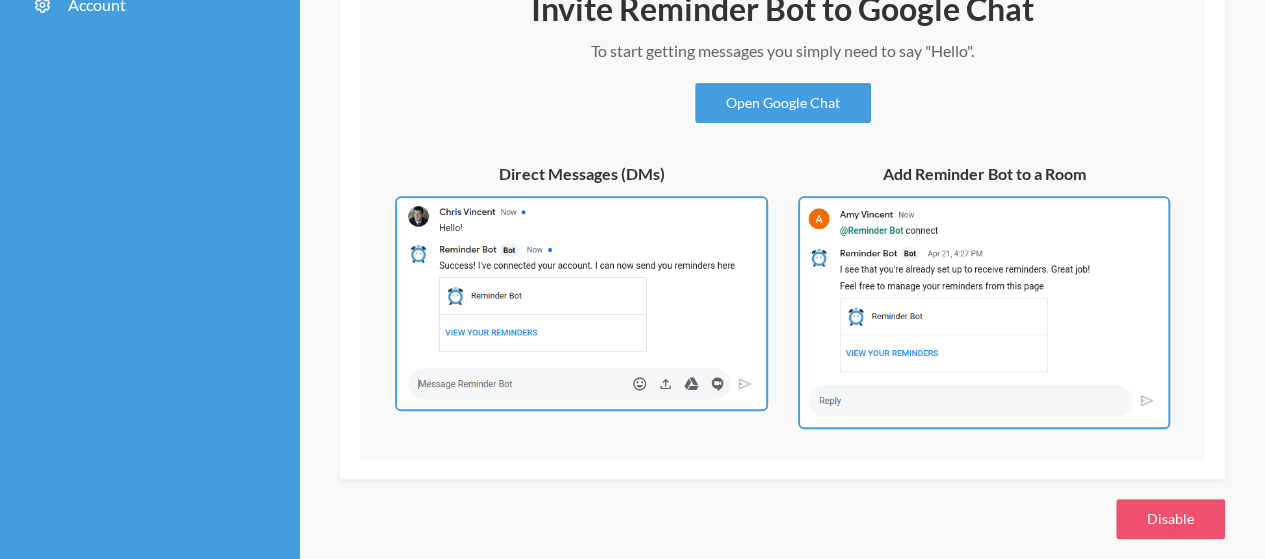scroll, scrollTop: 354, scrollLeft: 0, axis: vertical 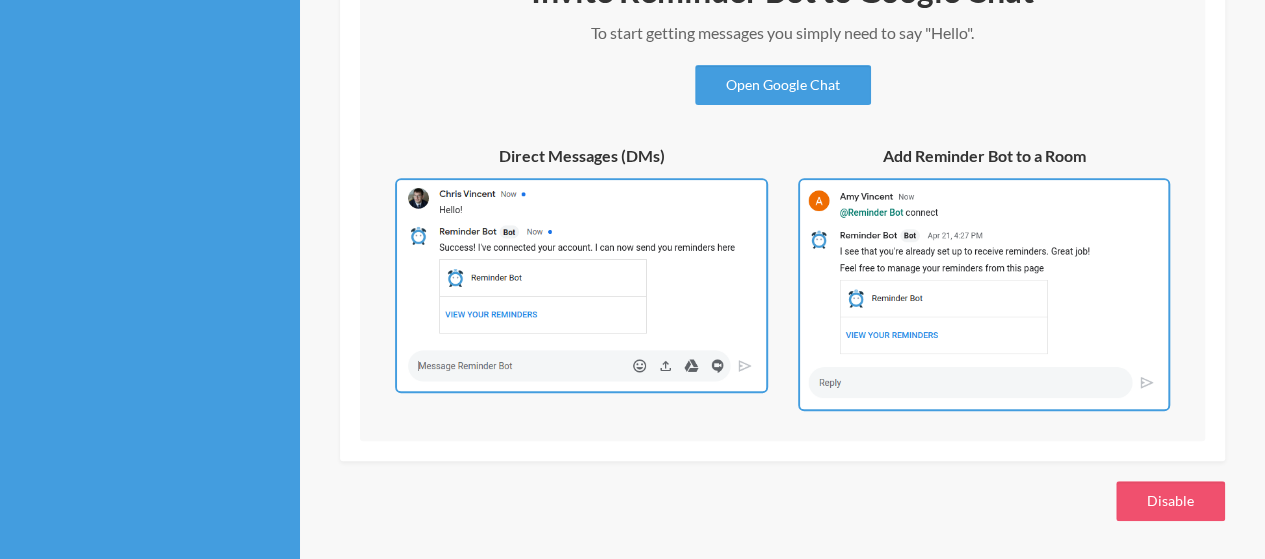 click at bounding box center (984, 295) 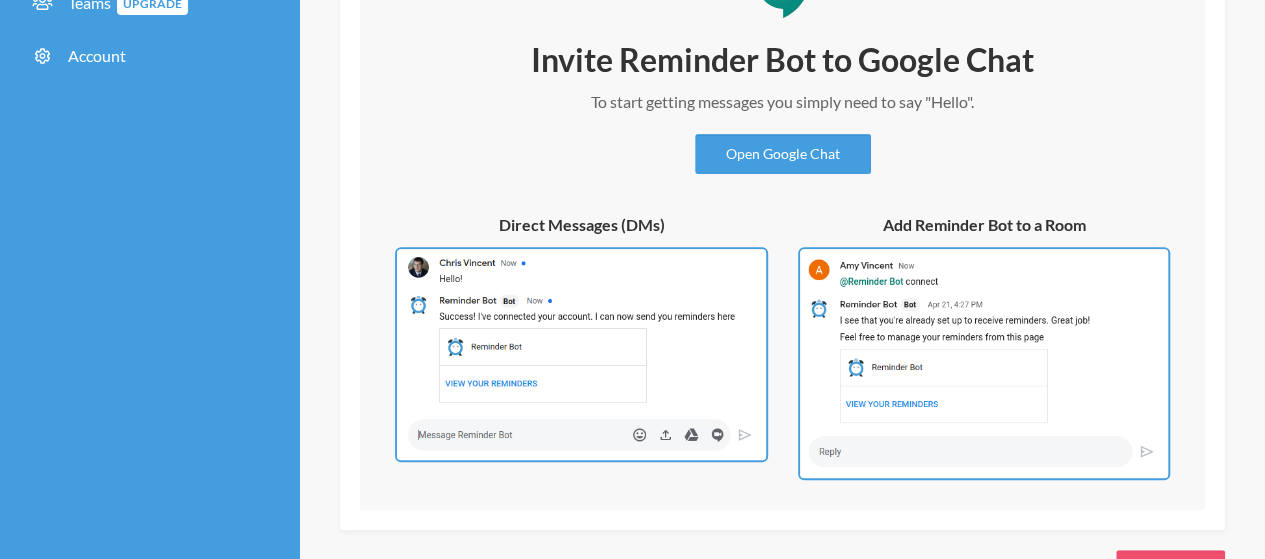 scroll, scrollTop: 154, scrollLeft: 0, axis: vertical 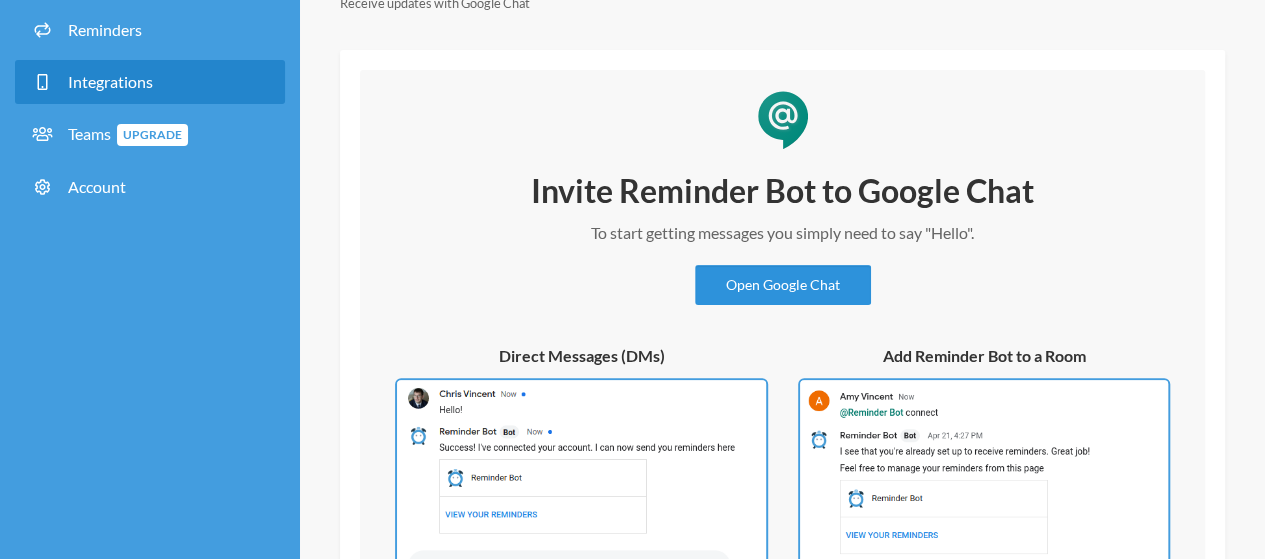 click on "Open Google Chat" at bounding box center (783, 285) 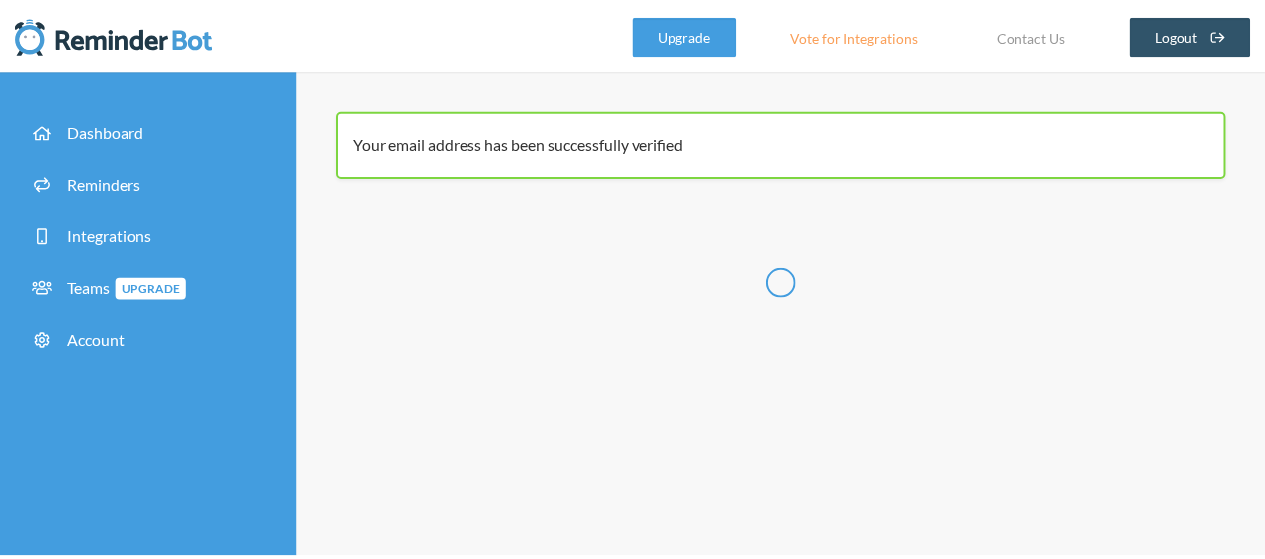 scroll, scrollTop: 0, scrollLeft: 0, axis: both 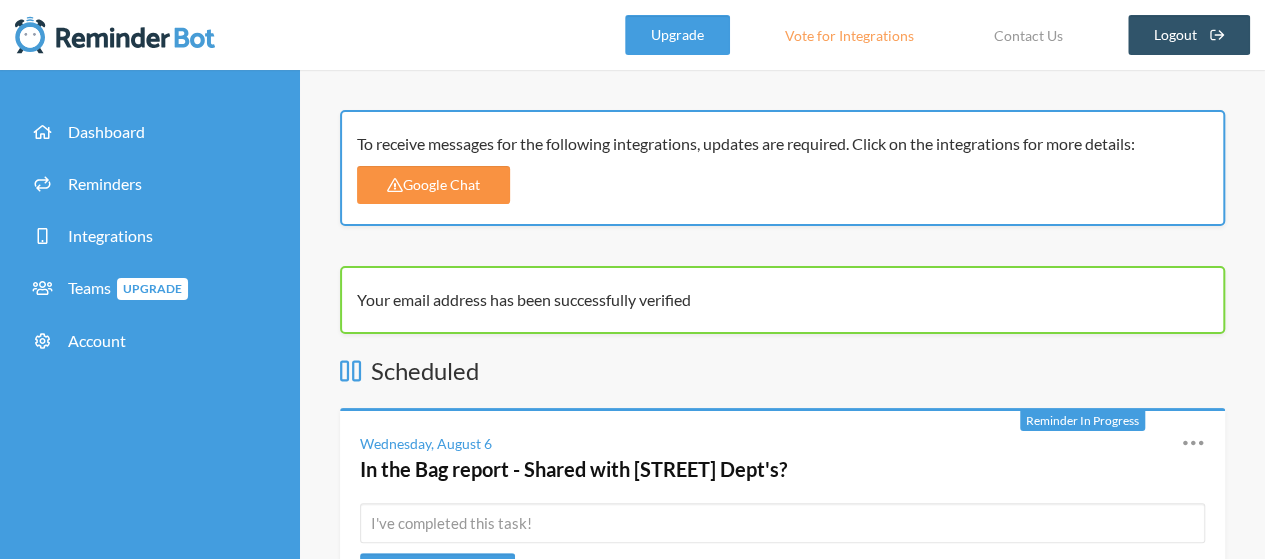 click on "Google Chat" at bounding box center (433, 185) 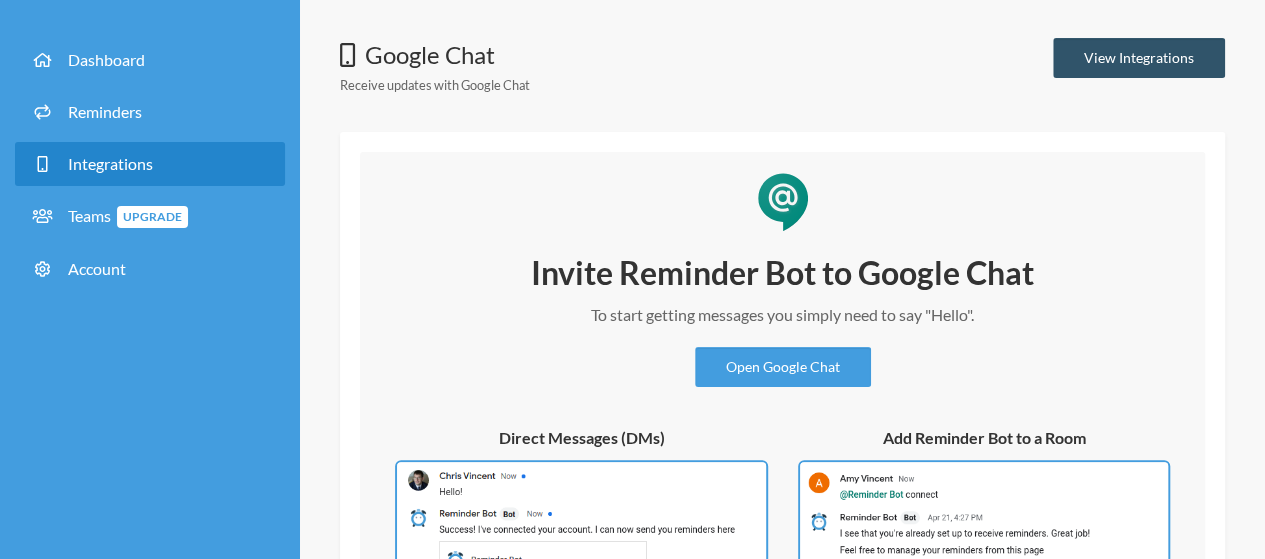 scroll, scrollTop: 300, scrollLeft: 0, axis: vertical 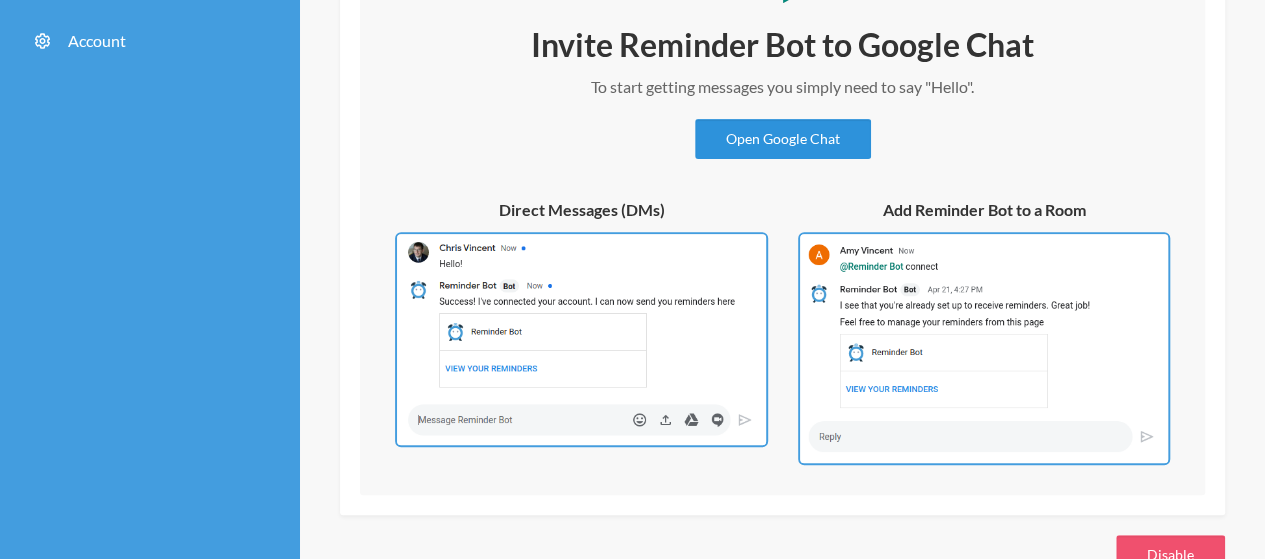 click on "Open Google Chat" at bounding box center (783, 139) 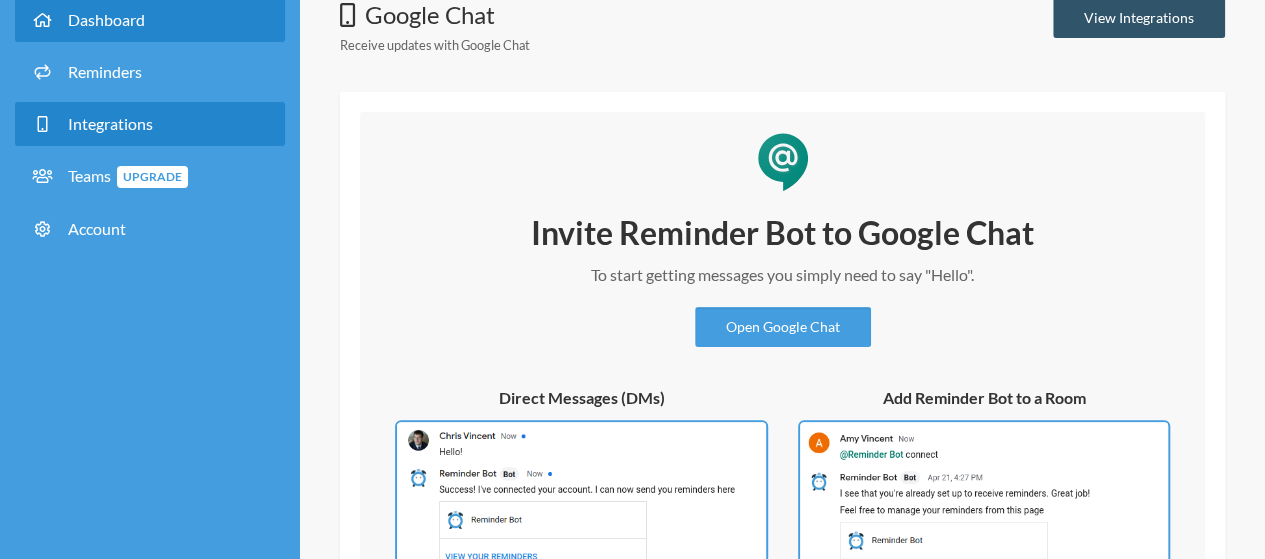 scroll, scrollTop: 0, scrollLeft: 0, axis: both 